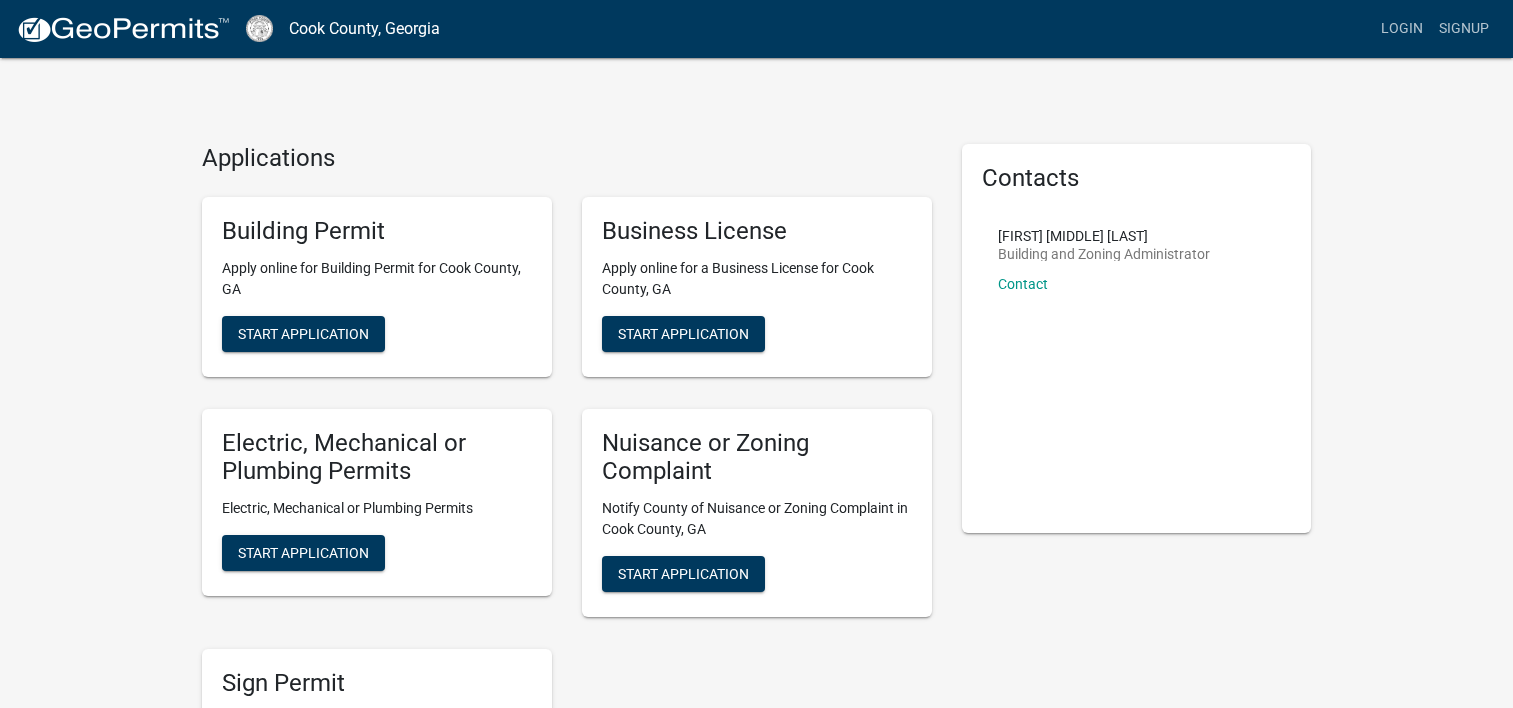 scroll, scrollTop: 0, scrollLeft: 0, axis: both 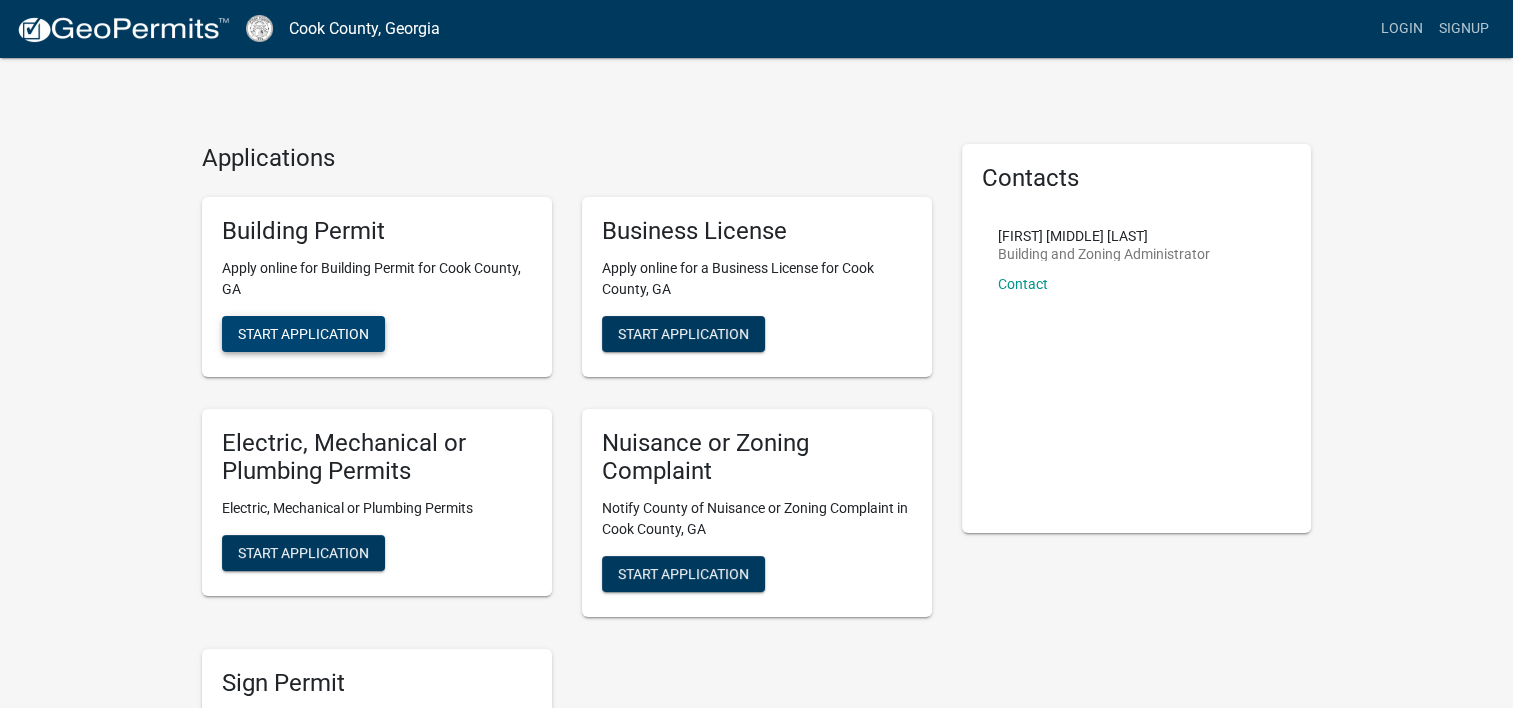 click on "Start Application" 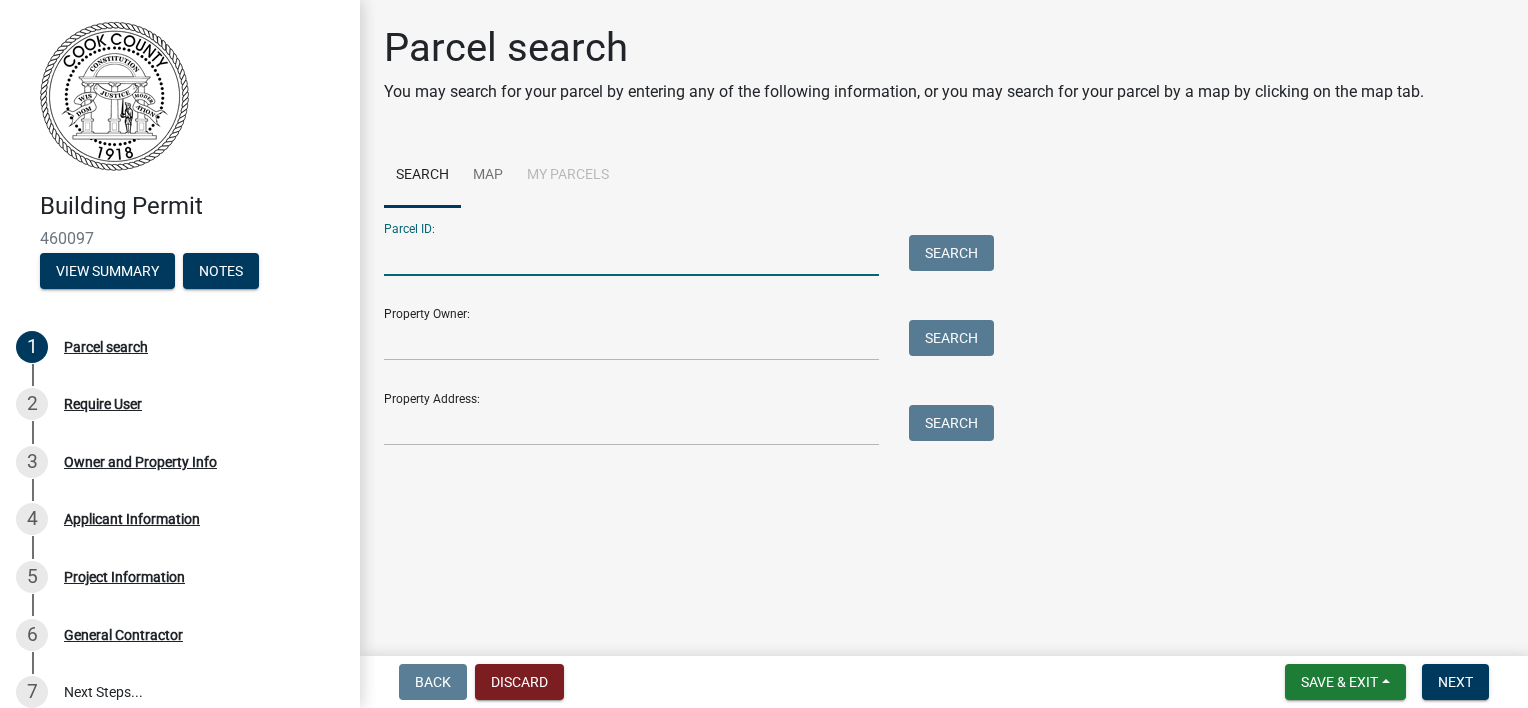 click on "Parcel ID:" at bounding box center (631, 255) 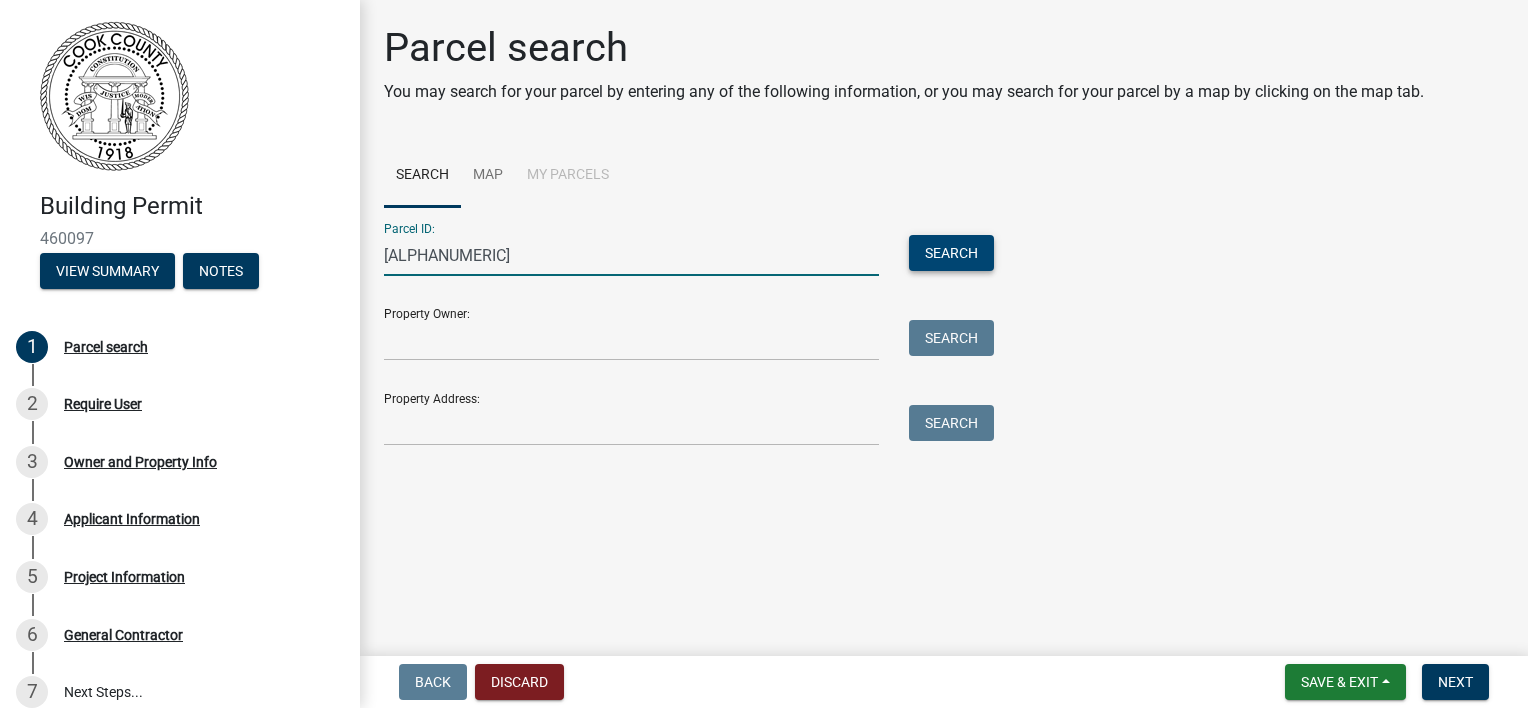 type on "[ALPHANUMERIC]" 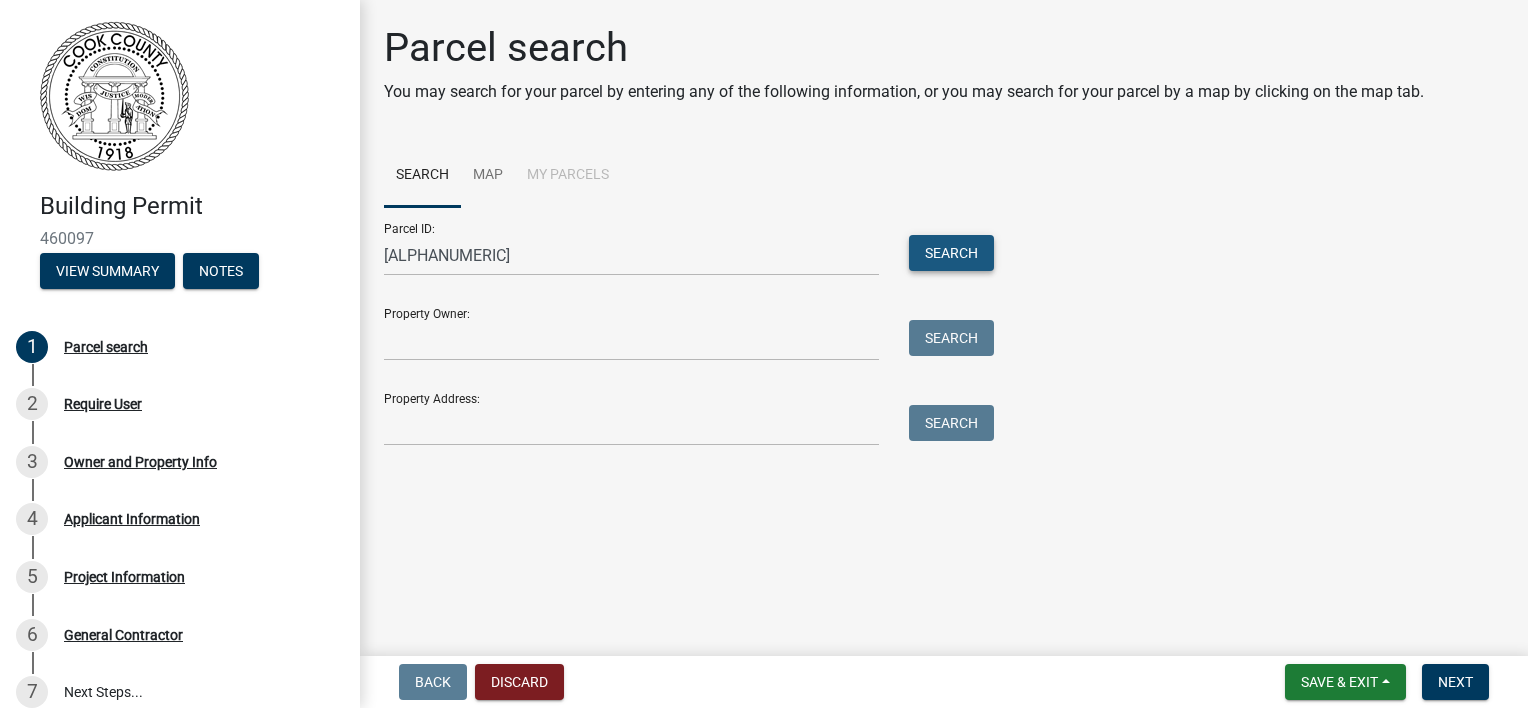 click on "Search" at bounding box center (951, 253) 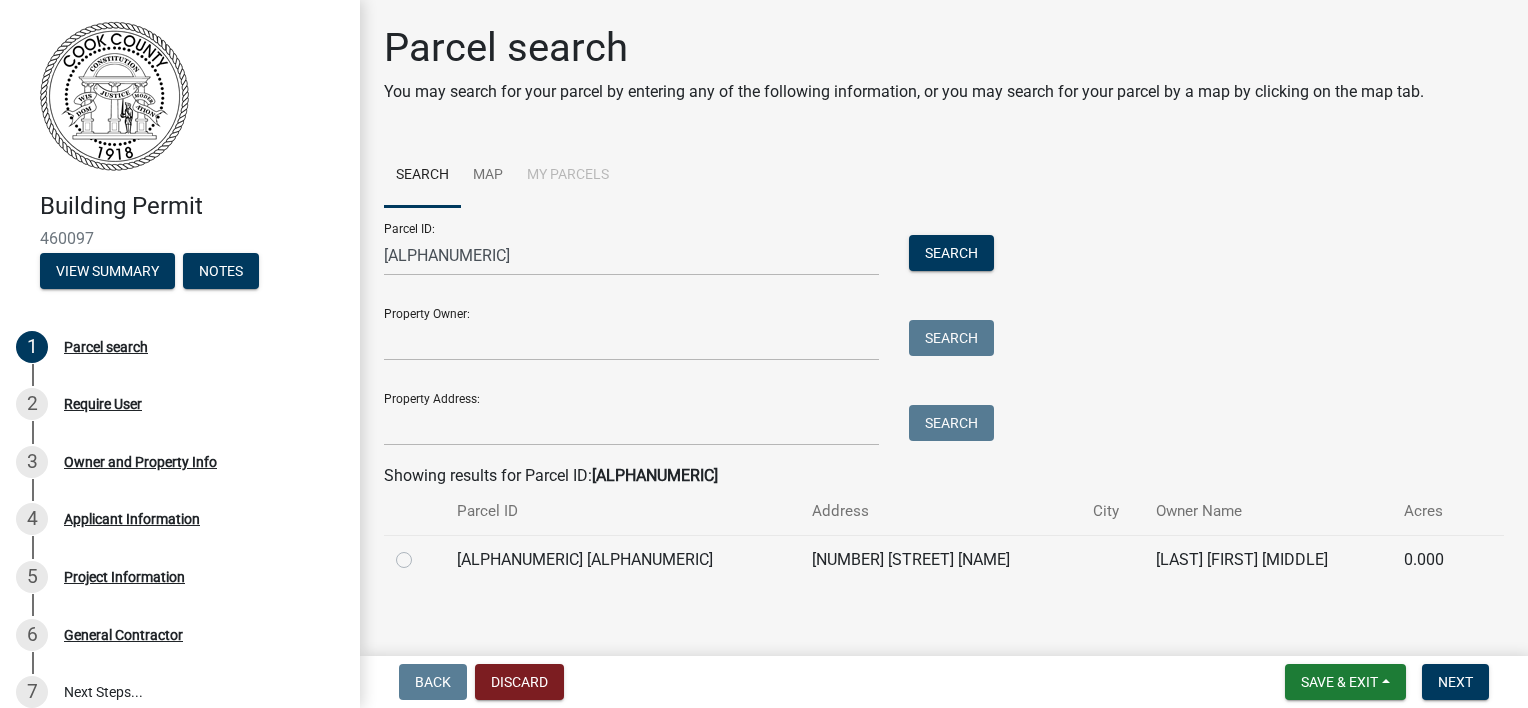 click 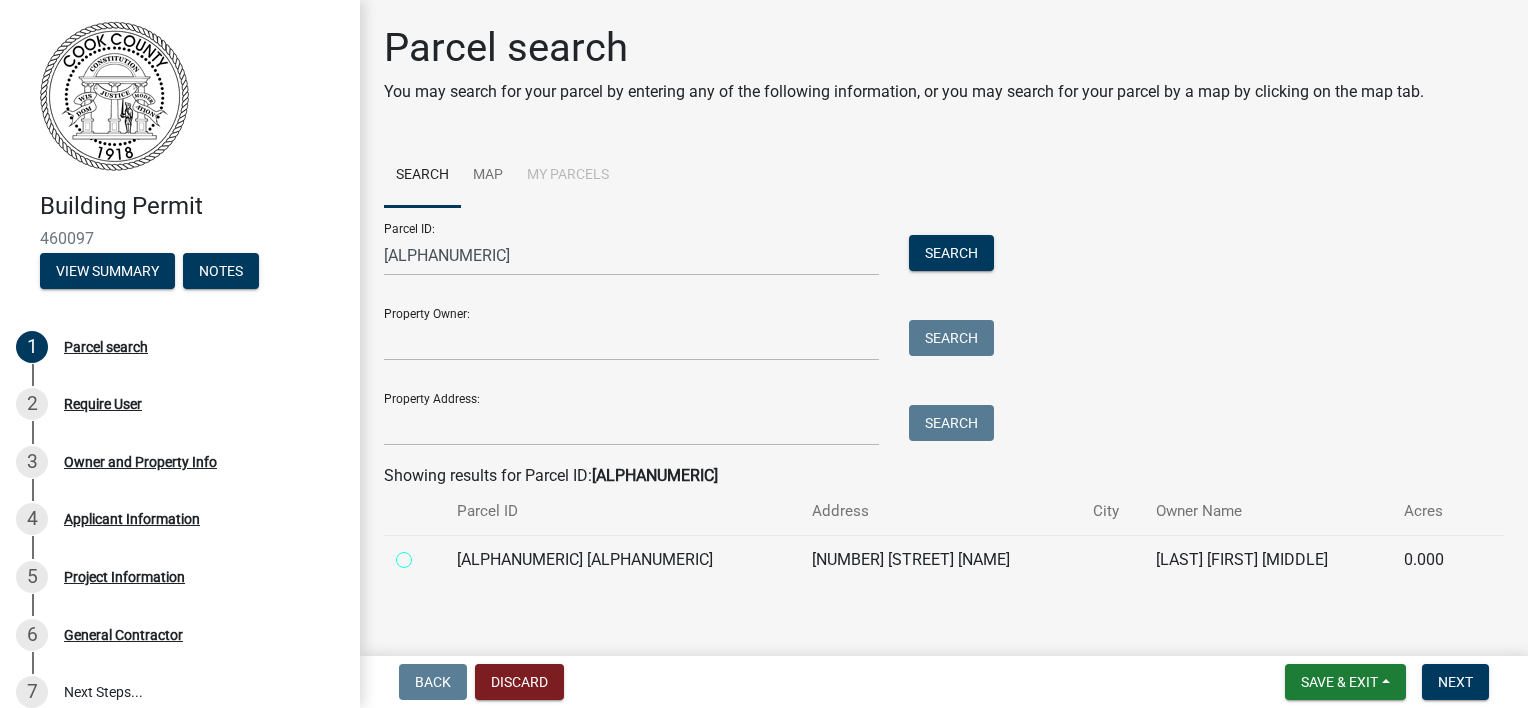 radio on "true" 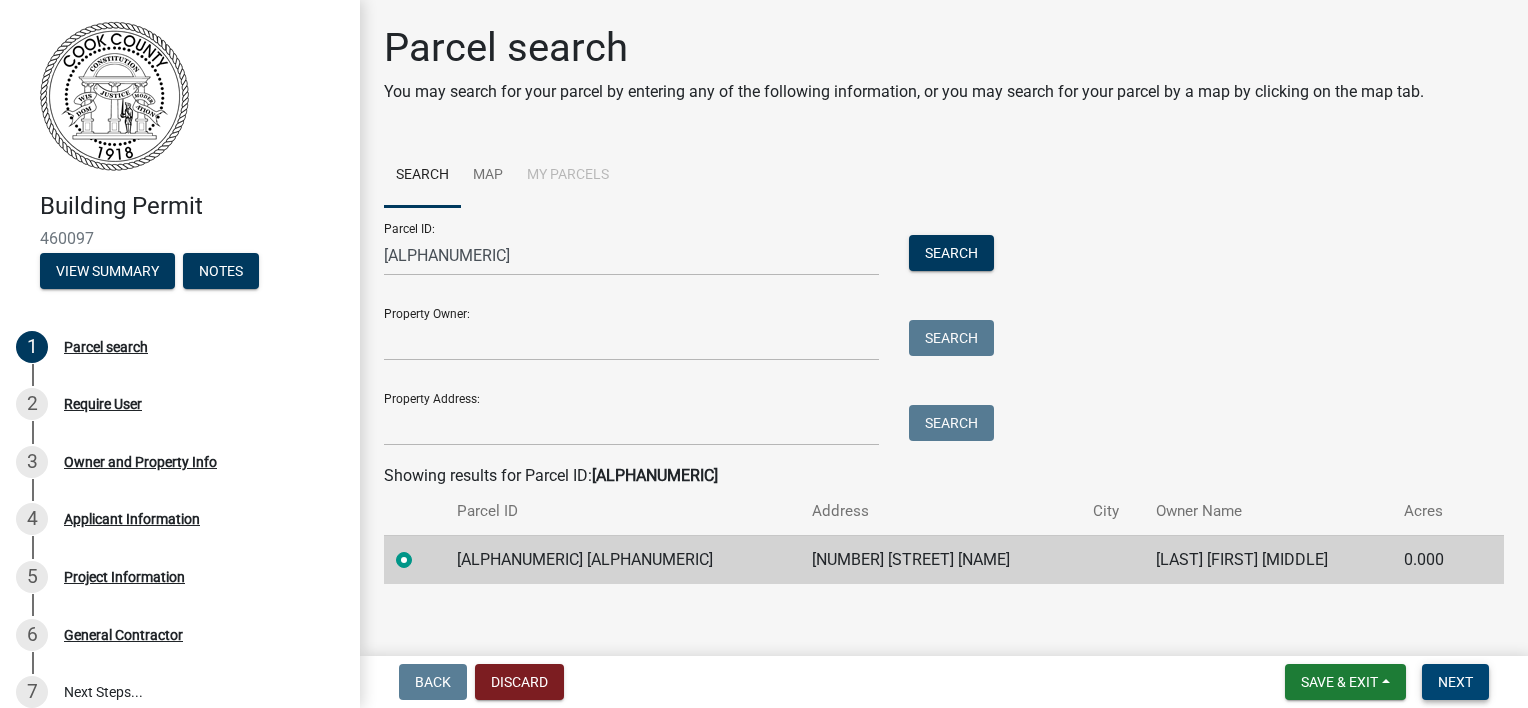 click on "Next" at bounding box center (1455, 682) 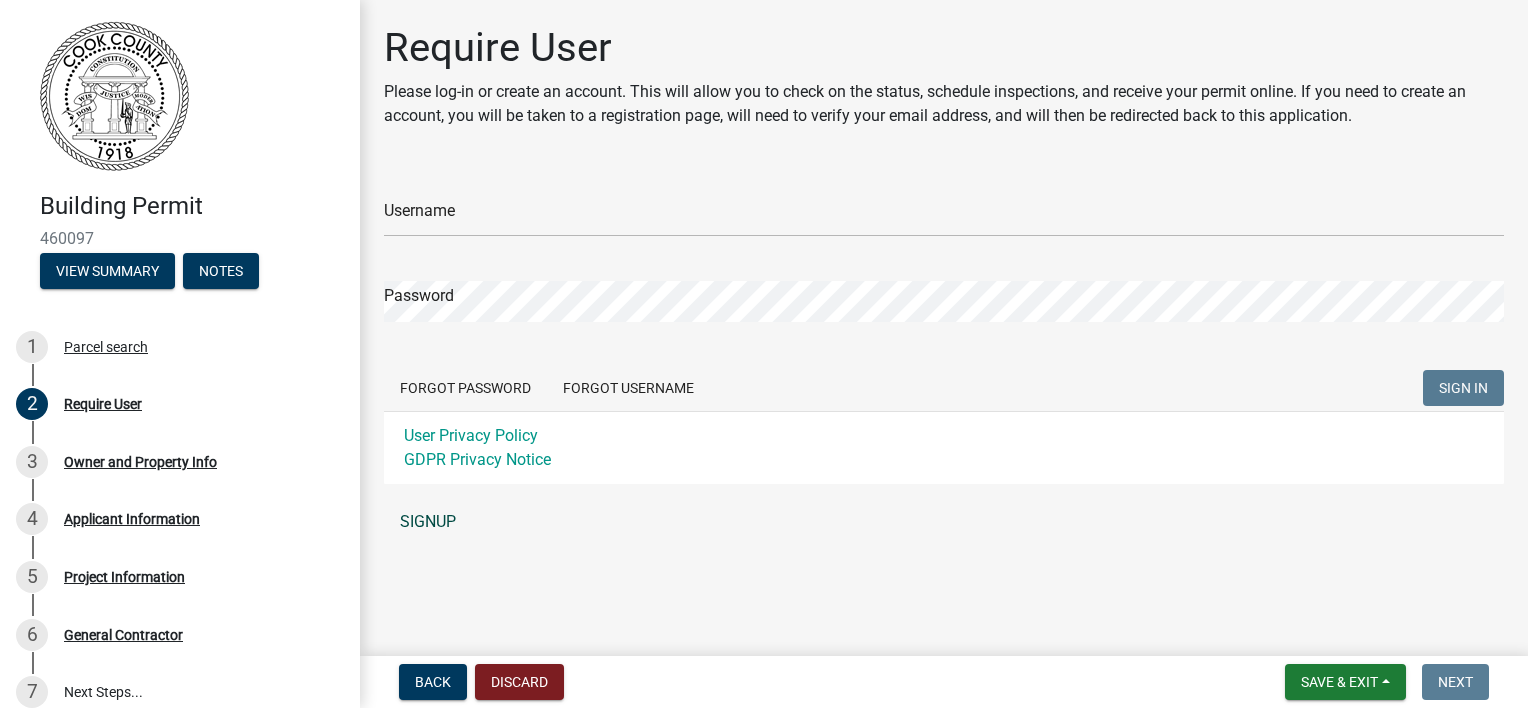click on "SIGNUP" 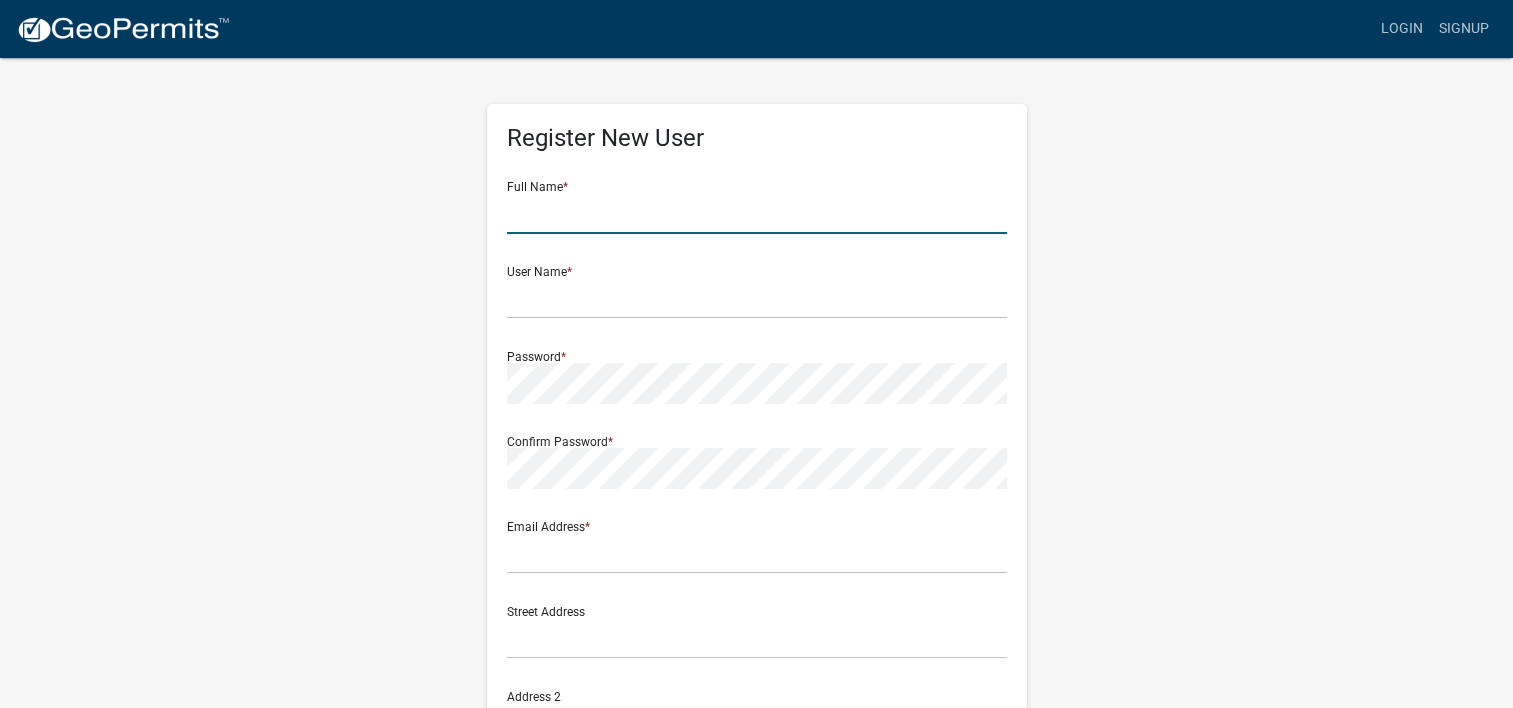 click 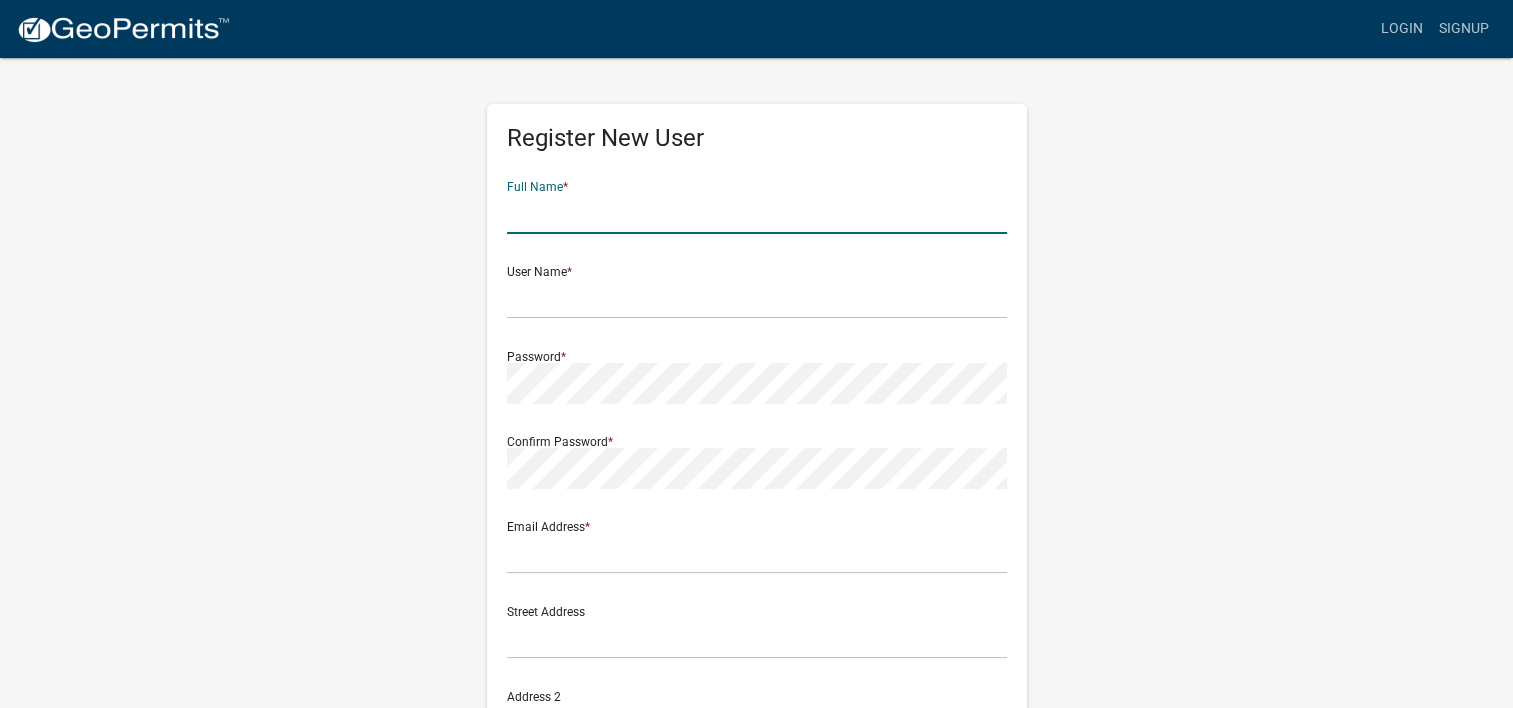 type on "[FIRST] [LAST]" 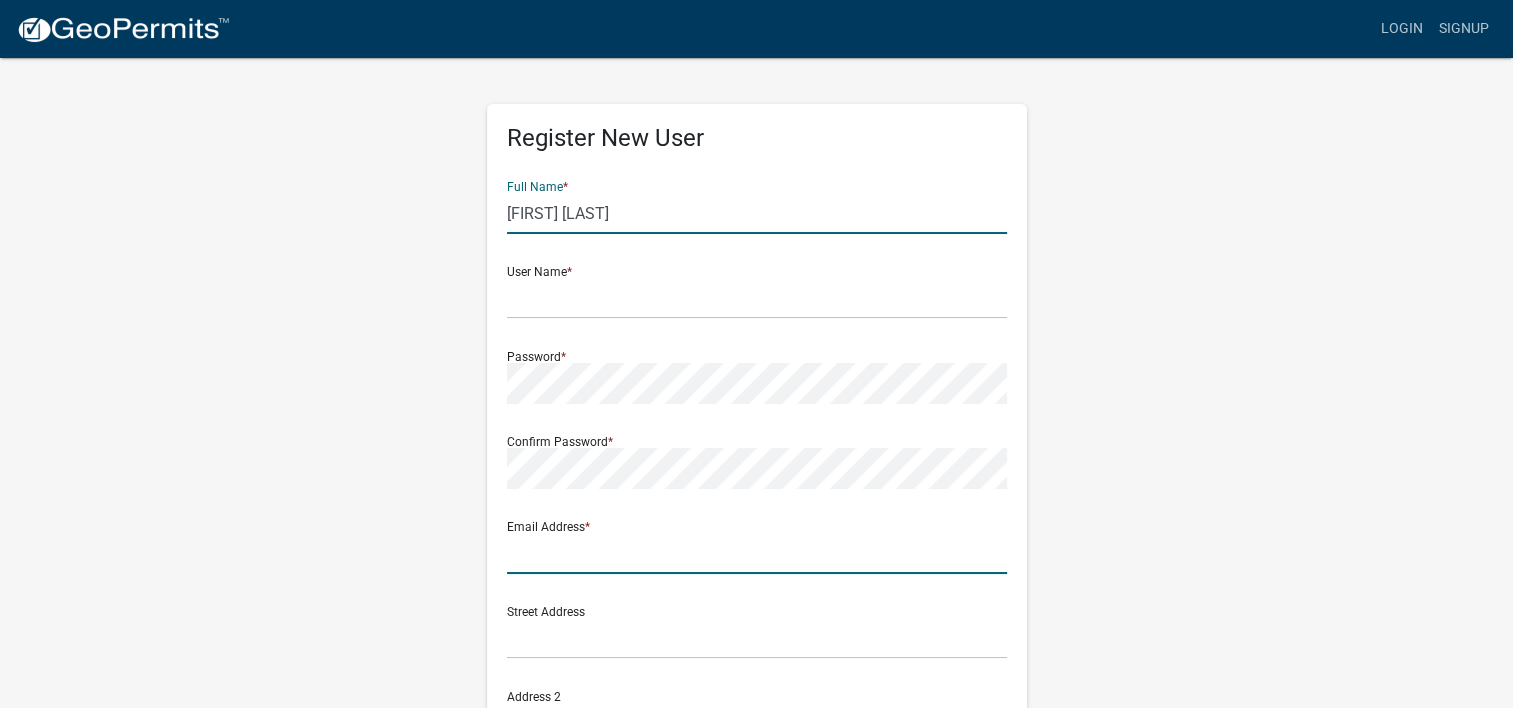 type on "[EMAIL]" 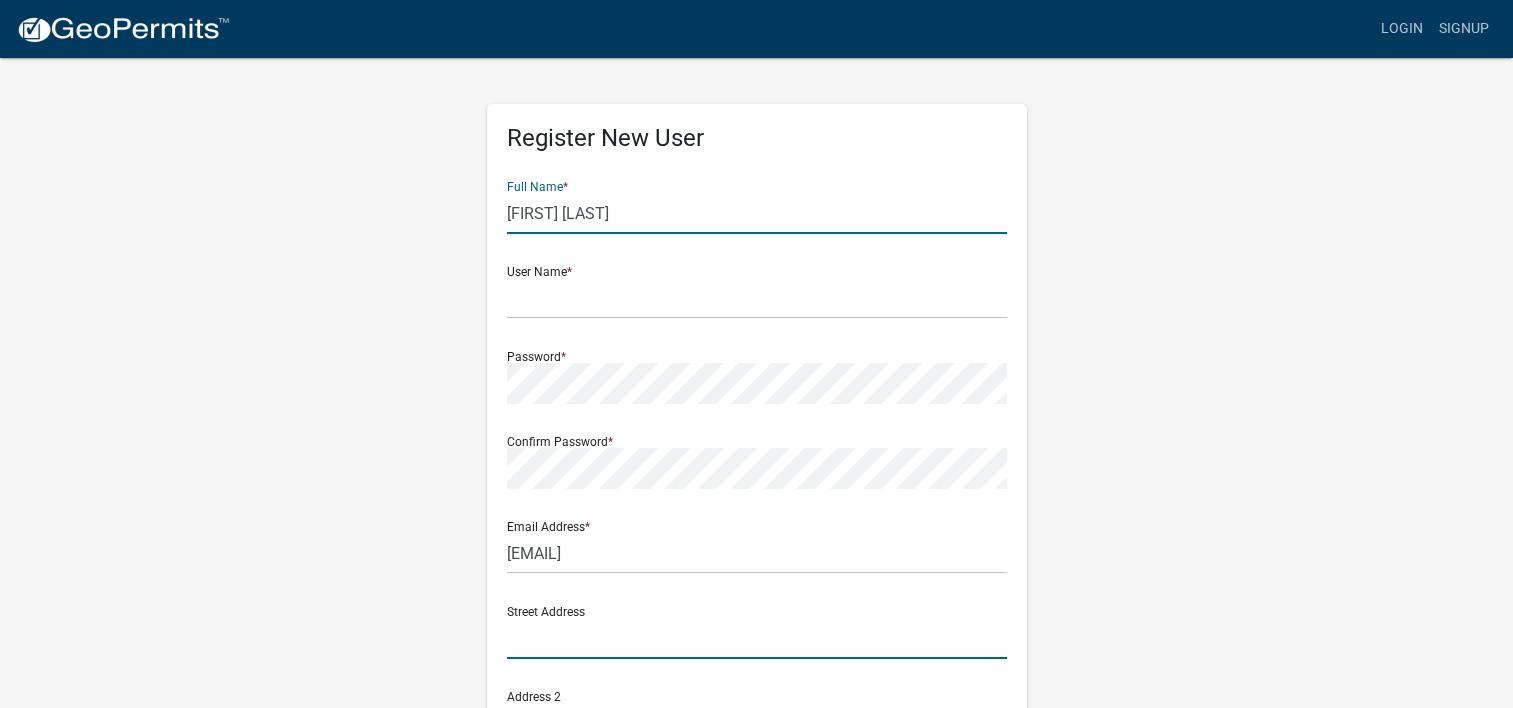 type on "[NUMBER] [STREET]" 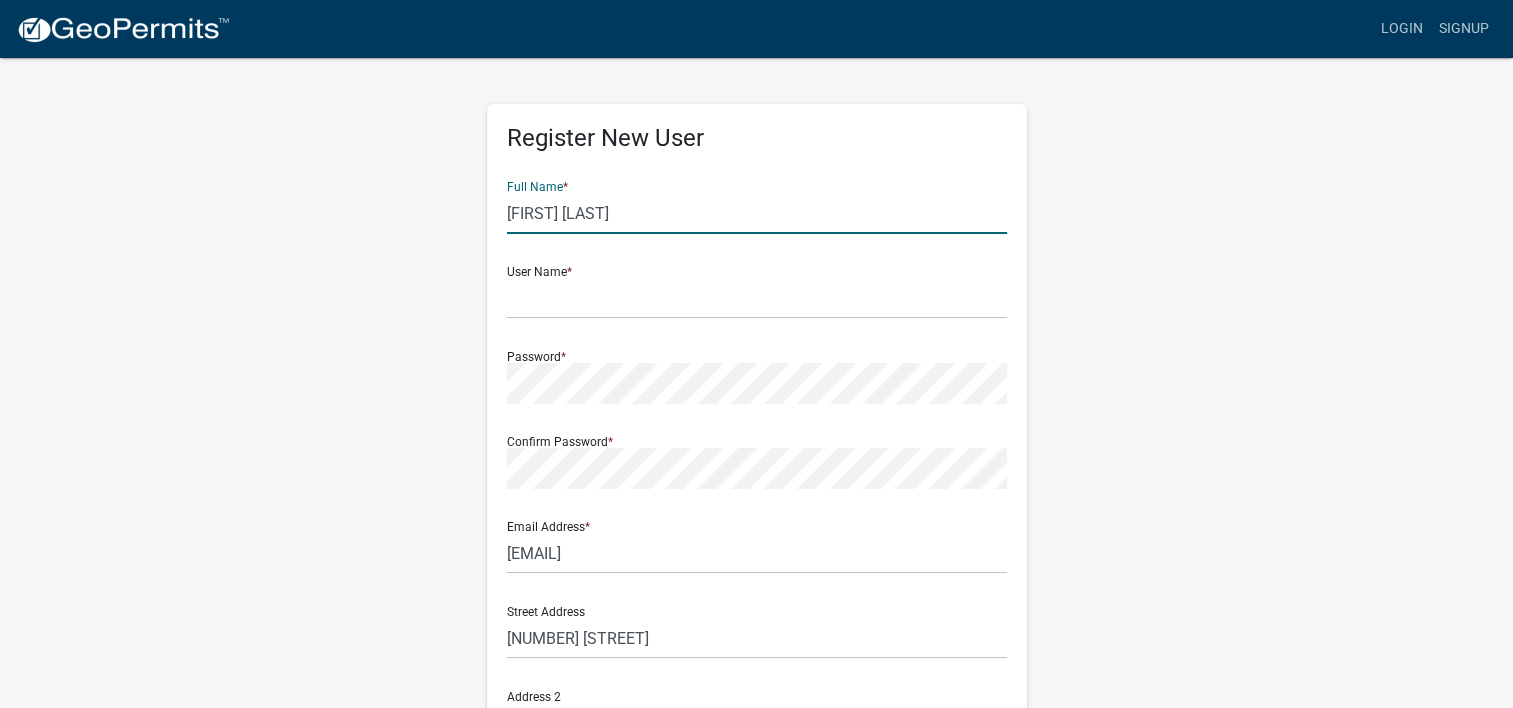 type on "Lake City" 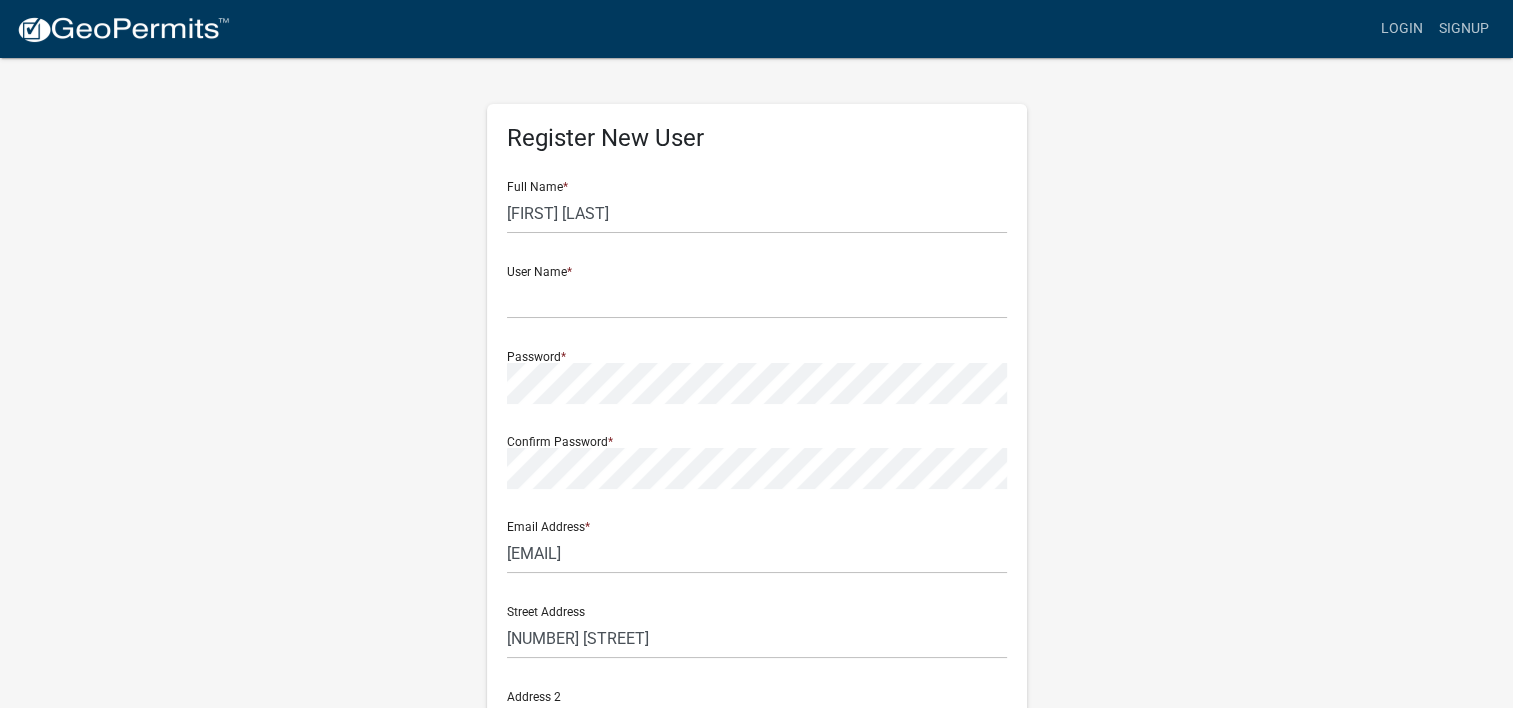 click on "Full Name  * John Newman User Name  * Password  * Confirm Password  * Email Address  * coordinator@solidfoundations.com Street Address  1910 SW Main Blvd Address 2 City  Lake City State  FL Zip  32025 Phone Number 3867582727  Cancel  Register" 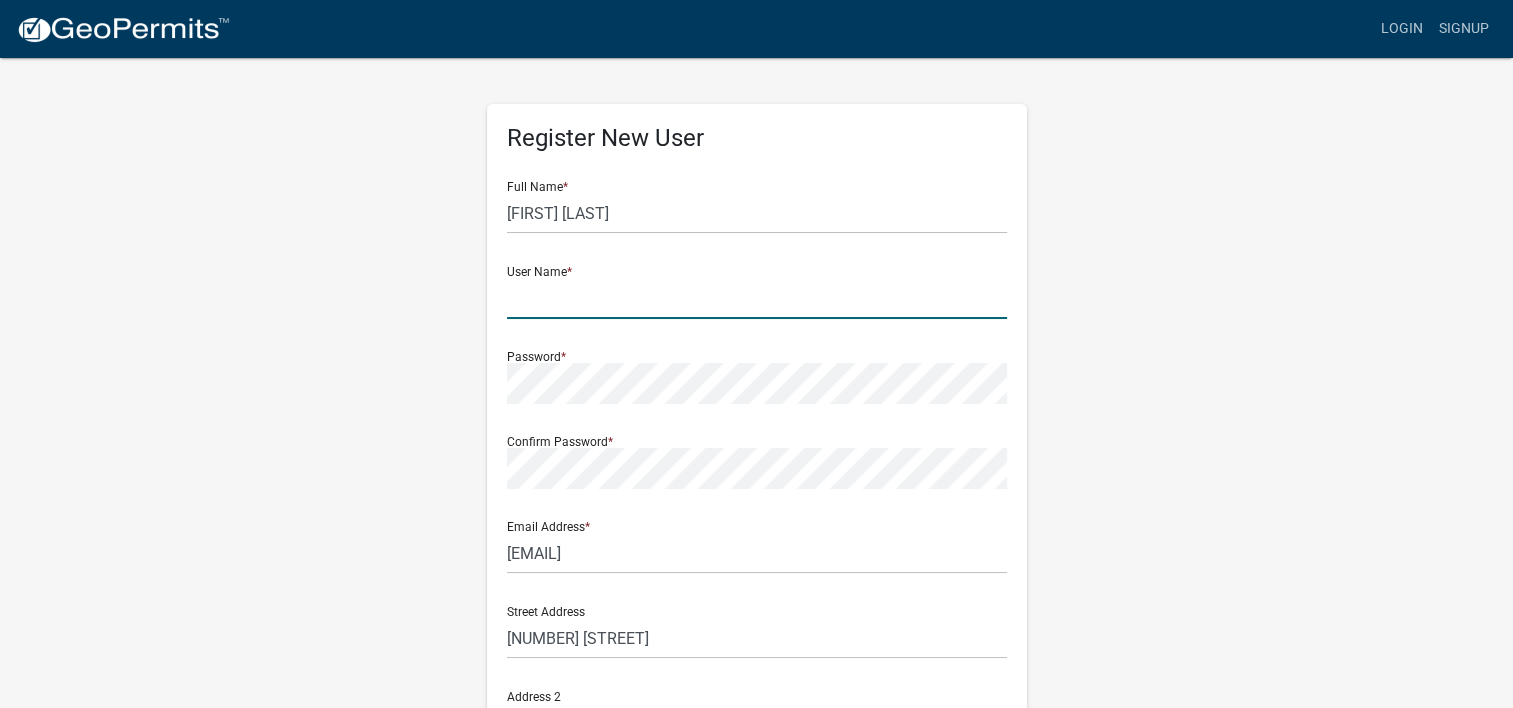 click 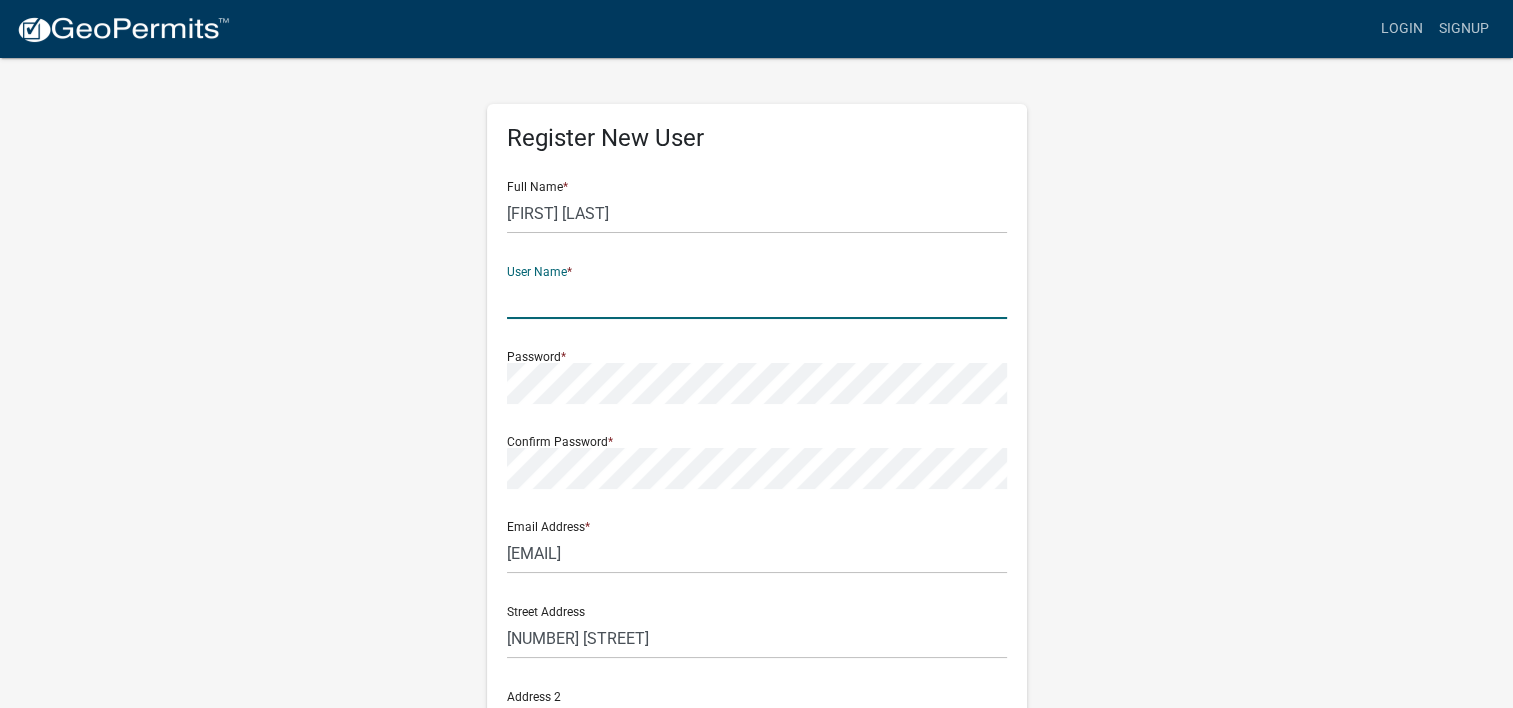 type on "[EMAIL]" 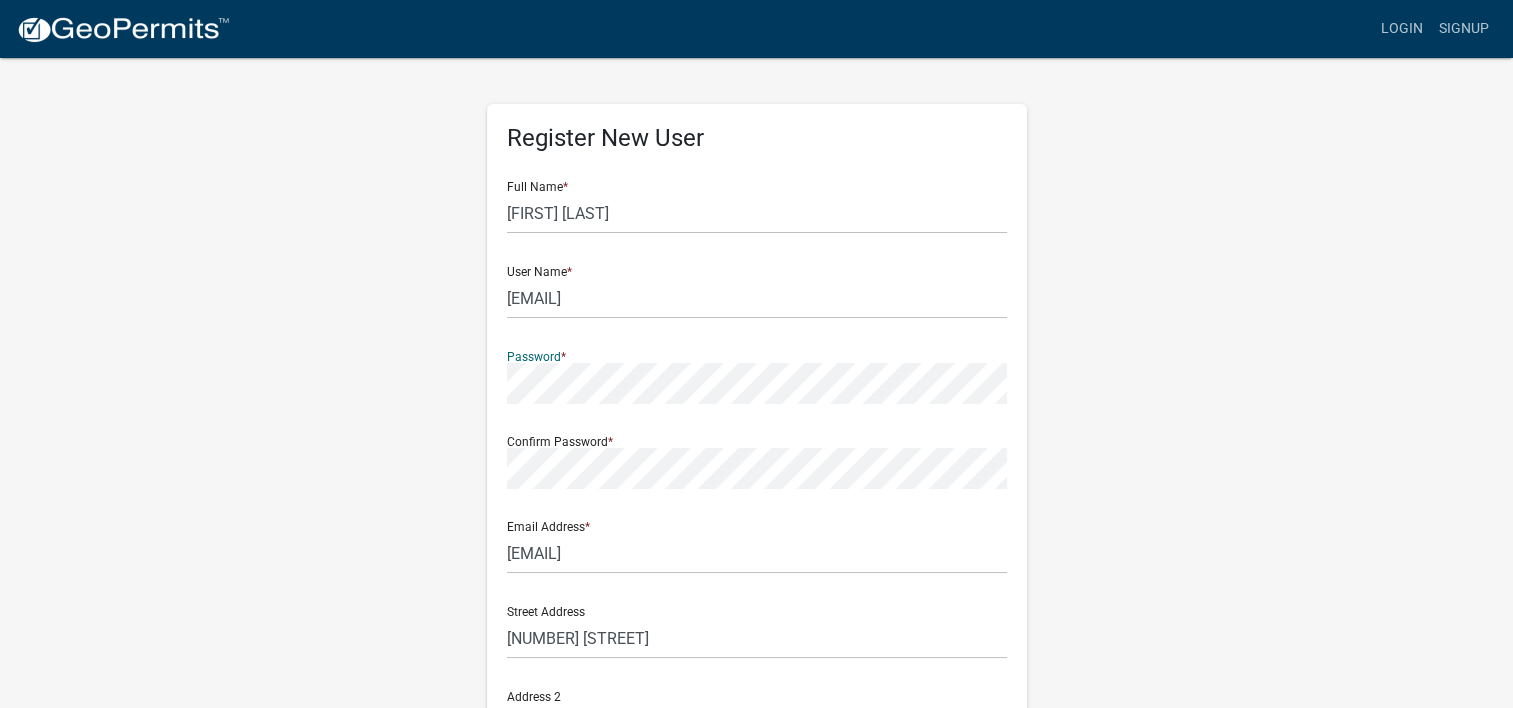 click on "Full Name  * John Newman User Name  * coordinator@solidfoundations.com Password  * Confirm Password  * Email Address  * coordinator@solidfoundations.com Street Address  1910 SW Main Blvd Address 2 City  Lake City State  FL Zip  32025 Phone Number 3867582727  Cancel  Register" 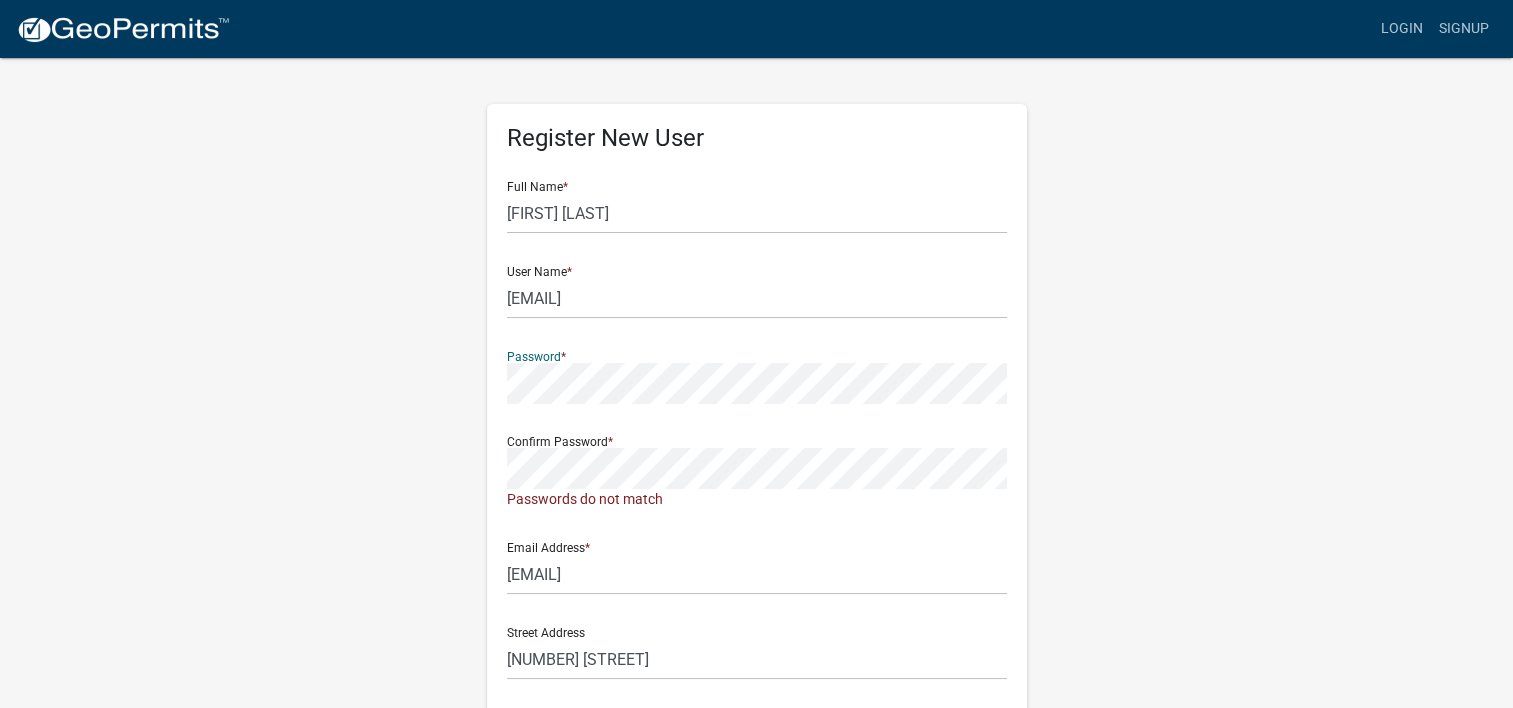 click on "Register New User Full Name  * John Newman User Name  * coordinator@solidfoundations.com Password  * Confirm Password  *  Passwords do not match  Email Address  * coordinator@solidfoundations.com Street Address  1910 SW Main Blvd Address 2 City  Lake City State  FL Zip  32025 Phone Number 3867582727  Cancel  Register User Privacy Policy GDPR Privacy Notice" 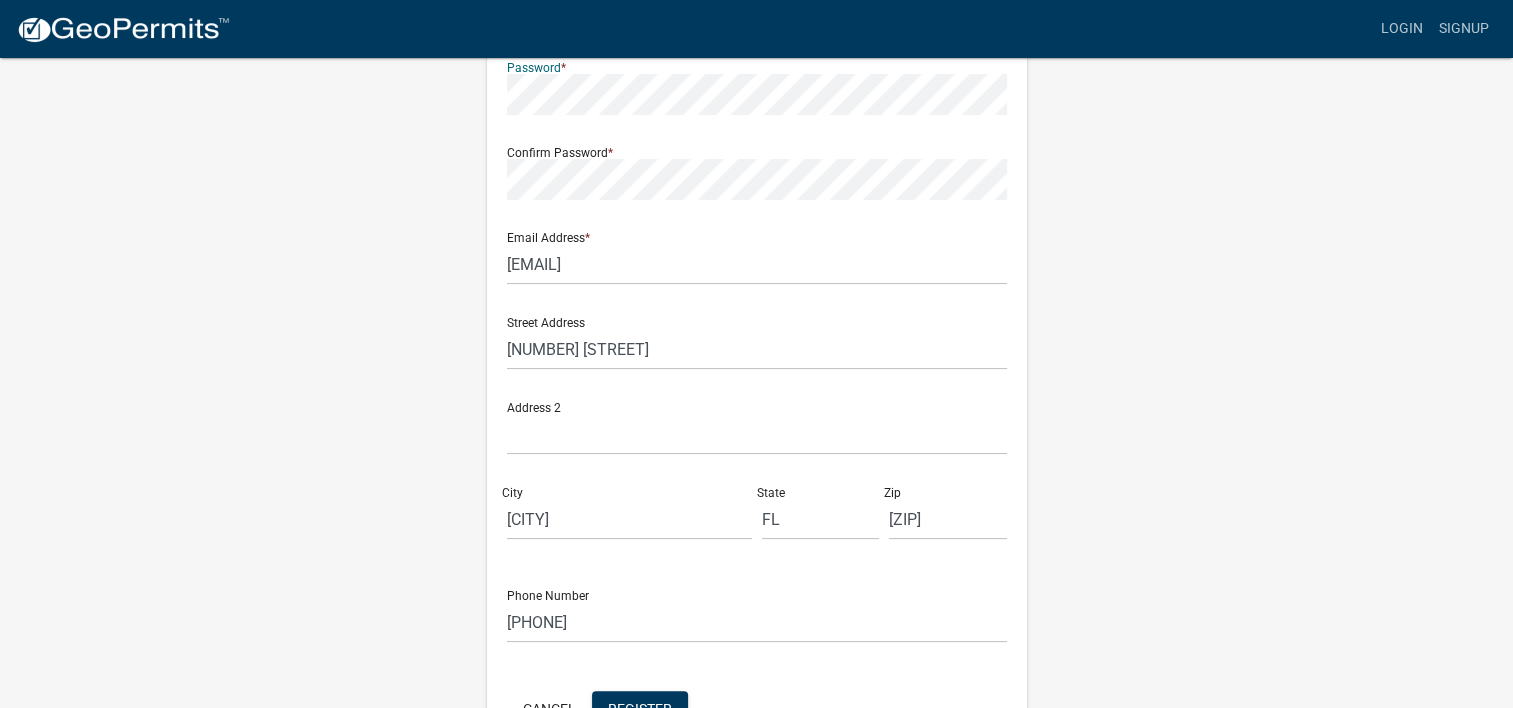 scroll, scrollTop: 417, scrollLeft: 0, axis: vertical 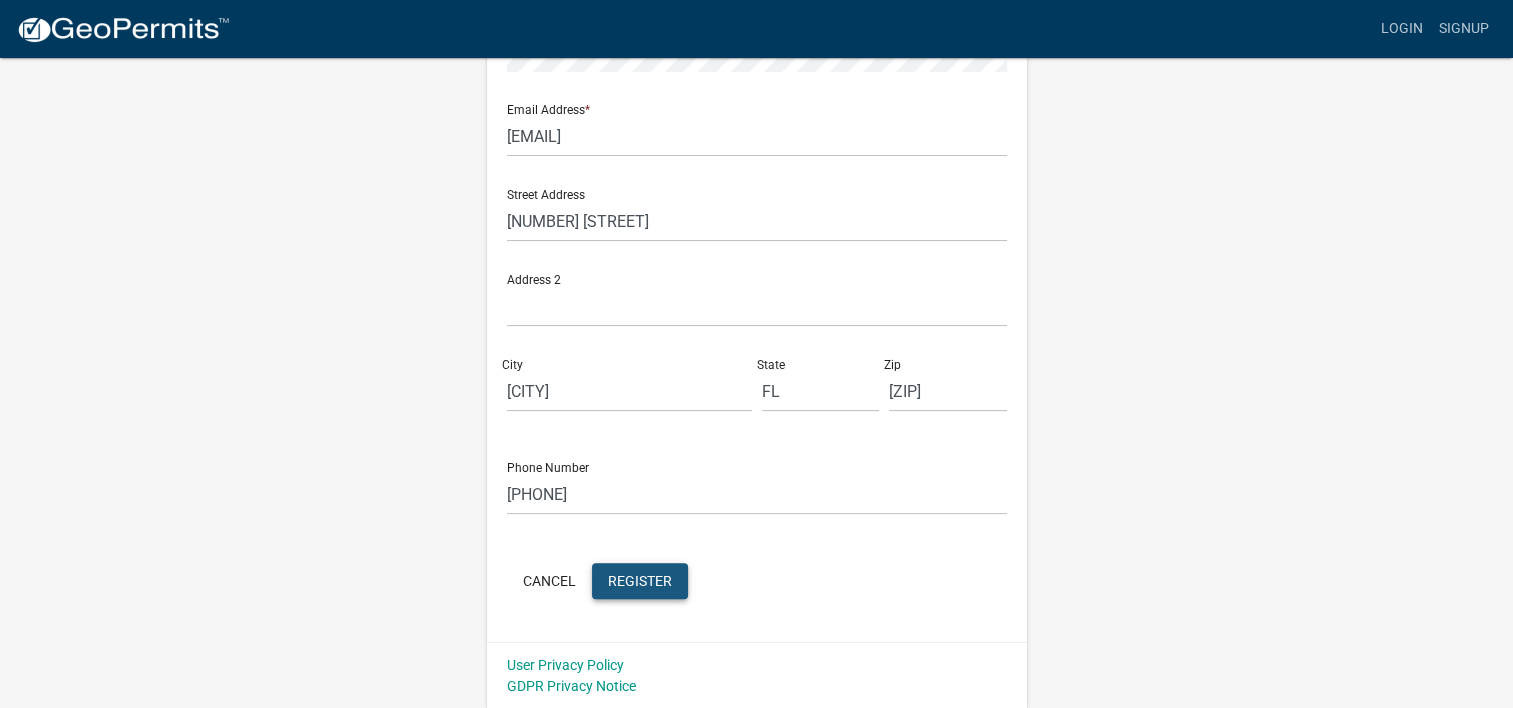 click on "Register" 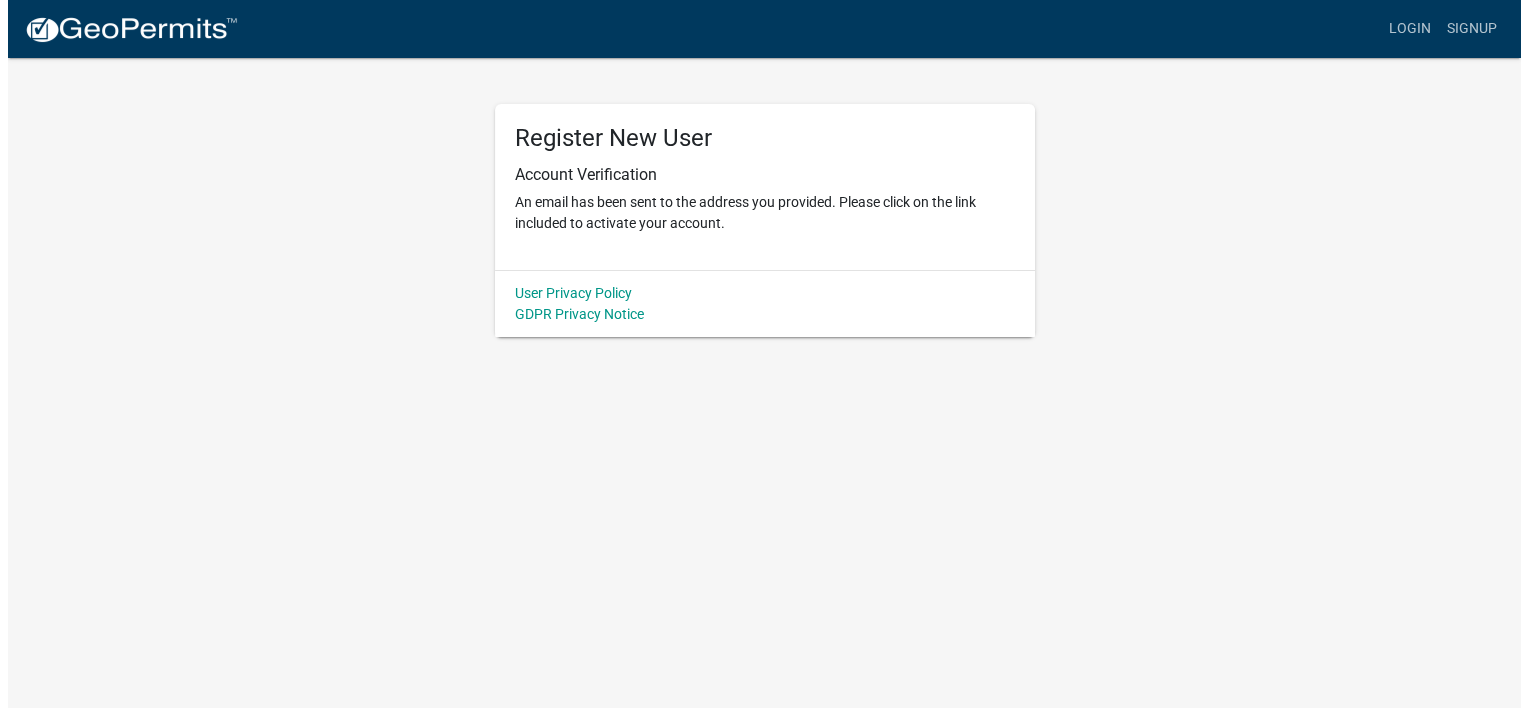 scroll, scrollTop: 0, scrollLeft: 0, axis: both 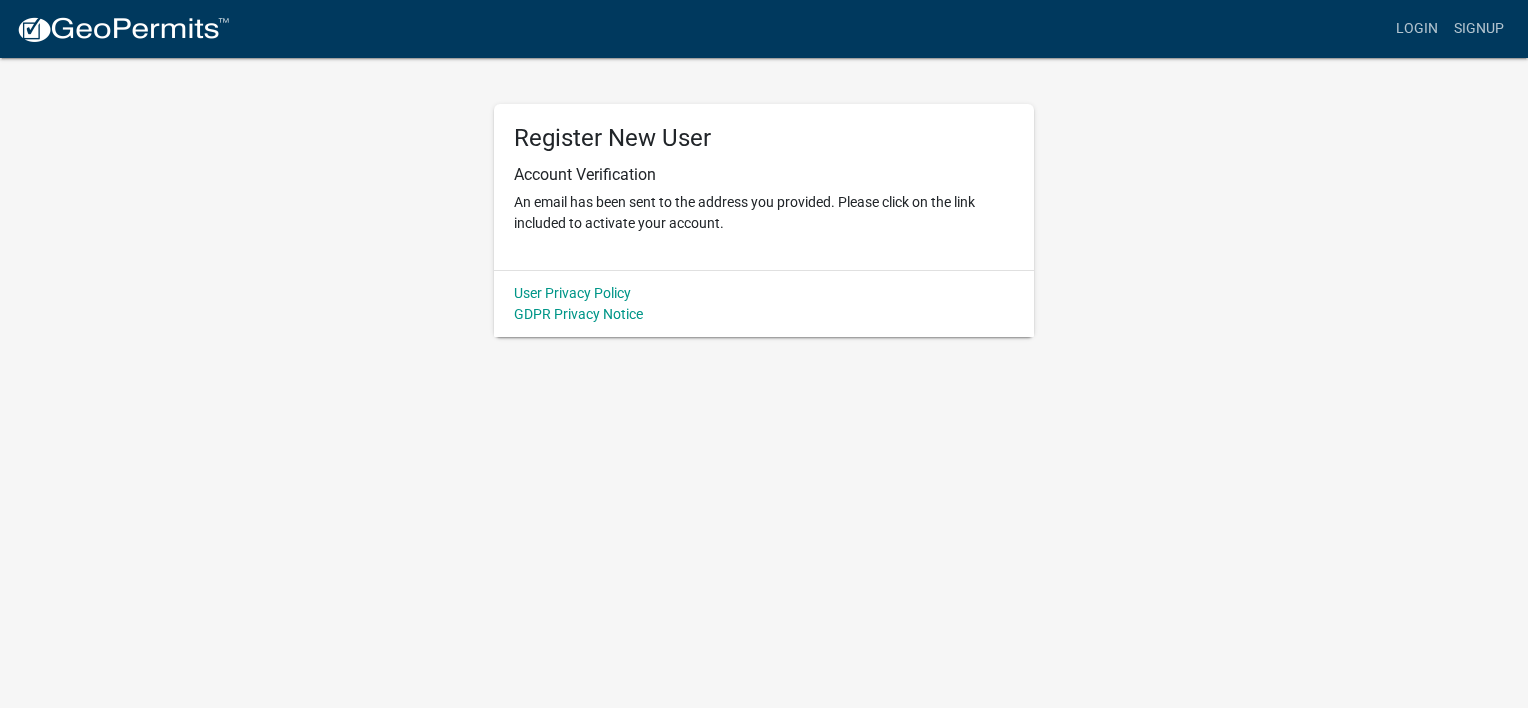 click on "User Privacy Policy GDPR Privacy Notice" 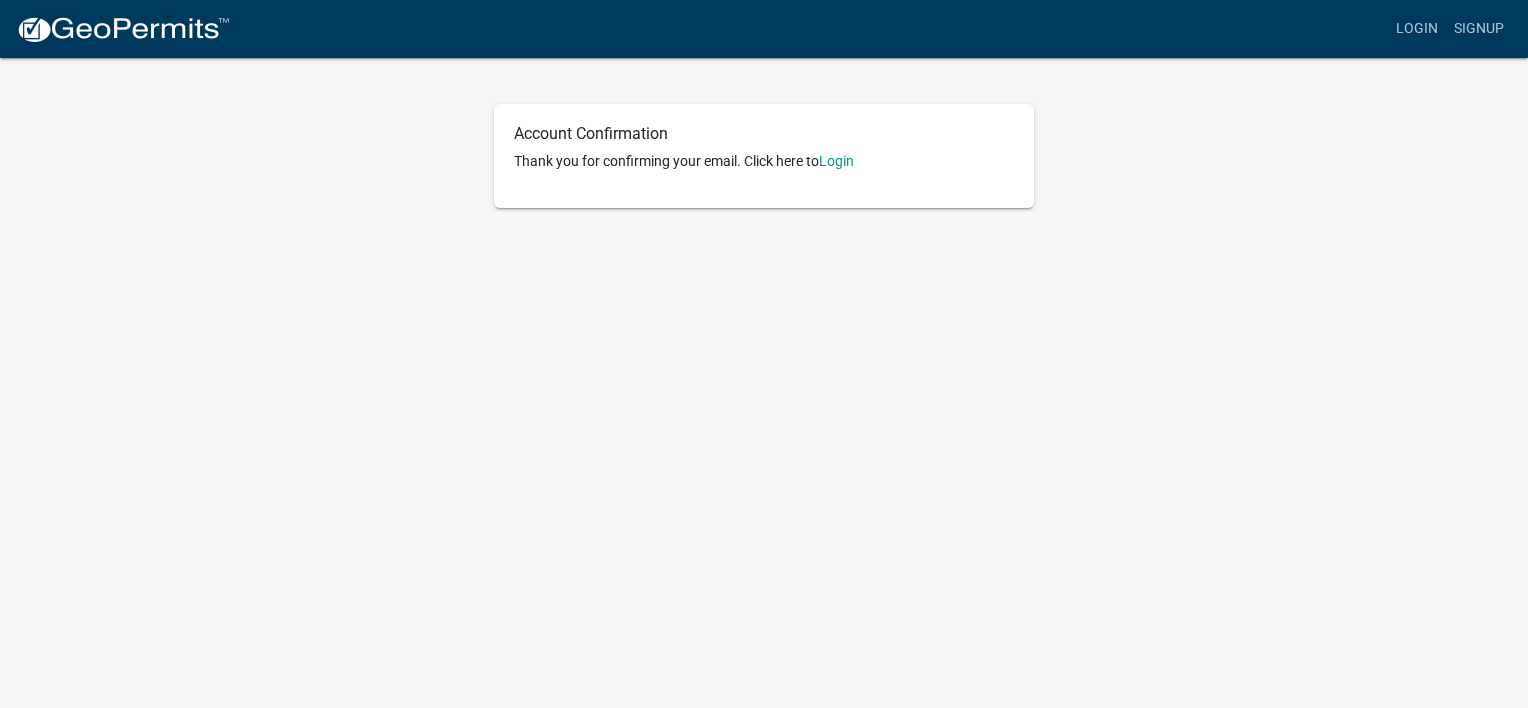 scroll, scrollTop: 0, scrollLeft: 0, axis: both 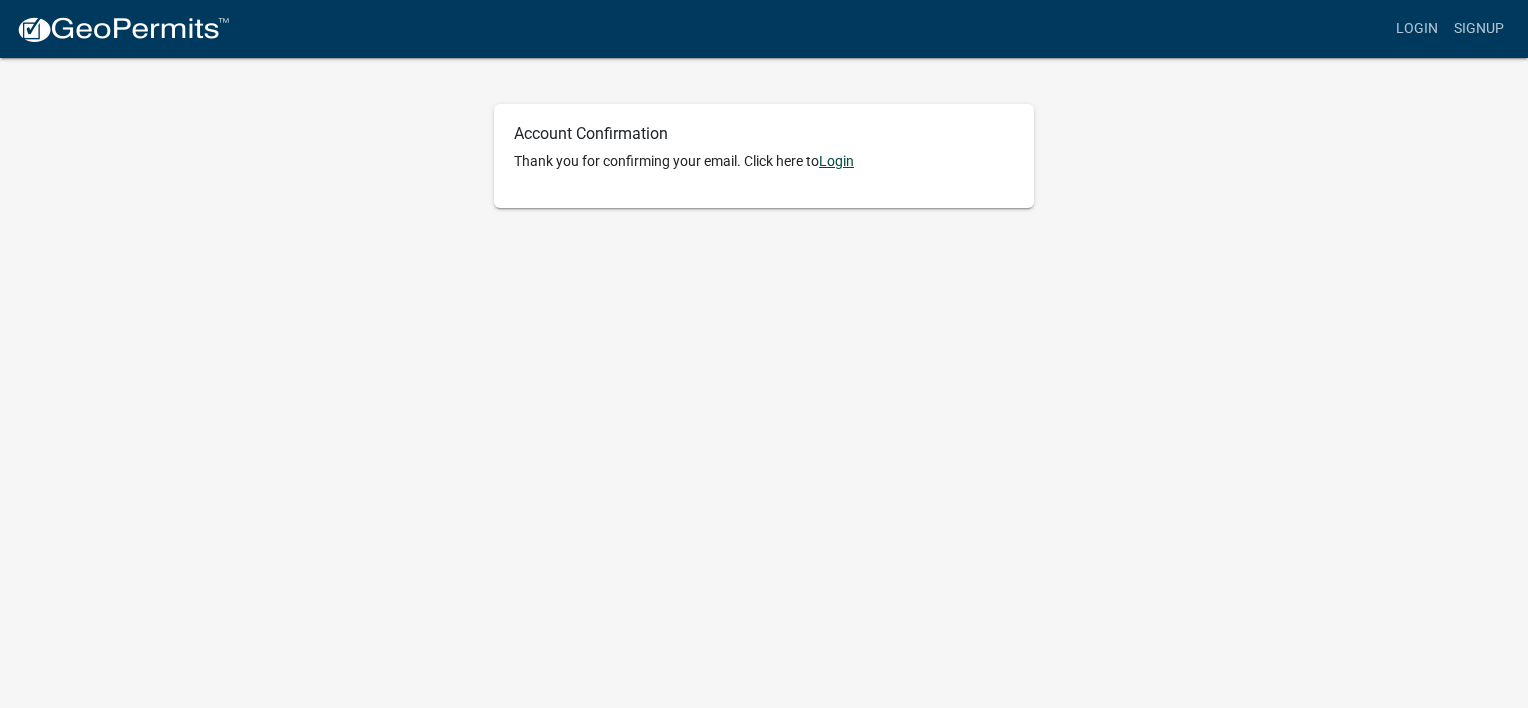 click on "Login" 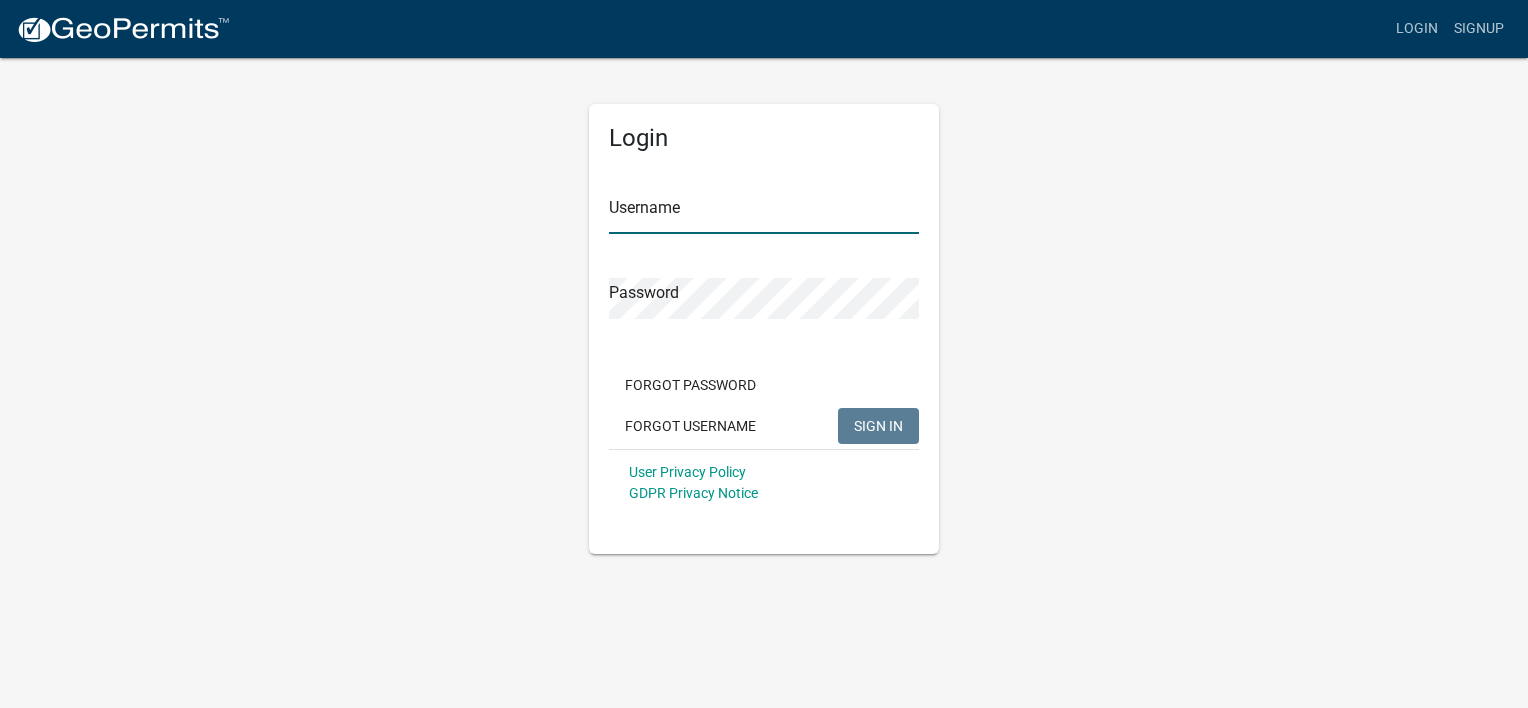 type on "[EMAIL]" 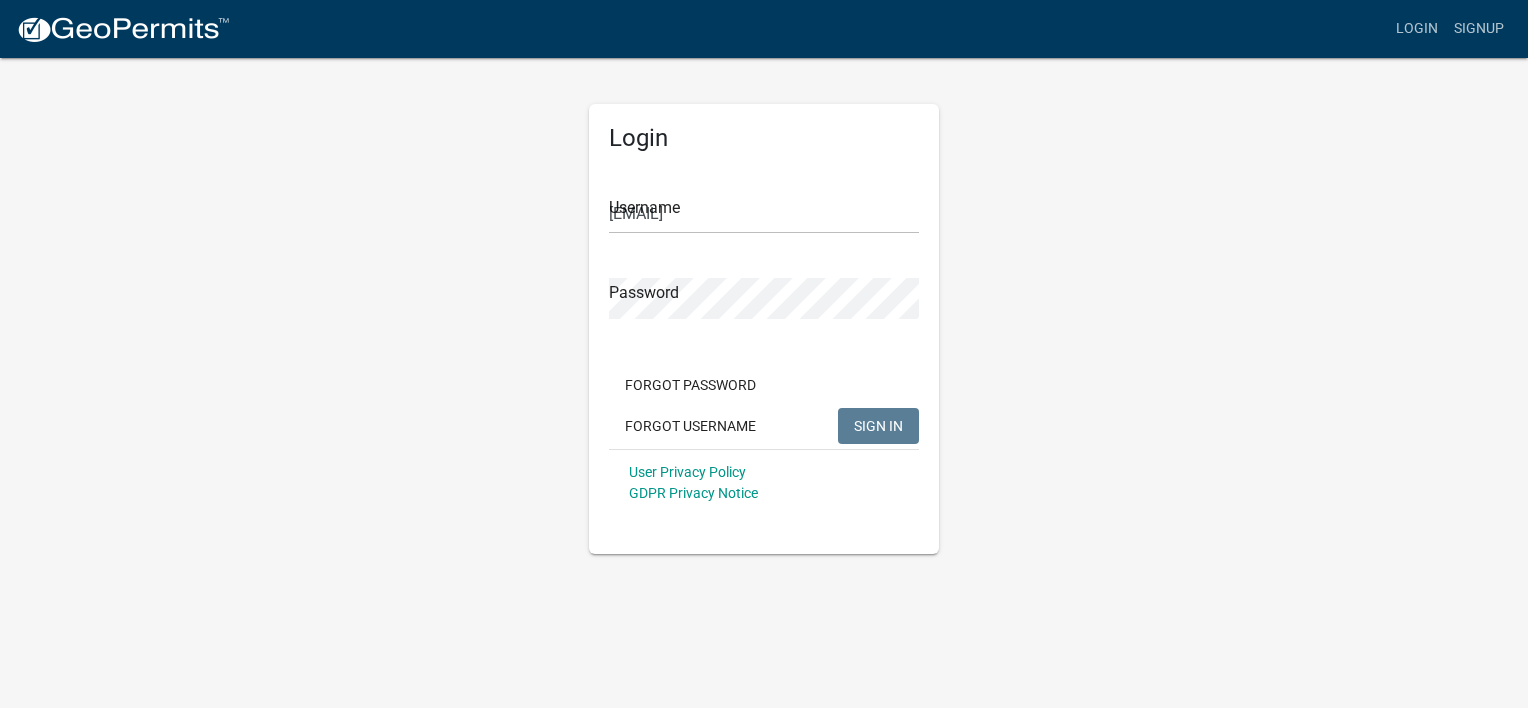 click on "[EMAIL]" at bounding box center (764, 213) 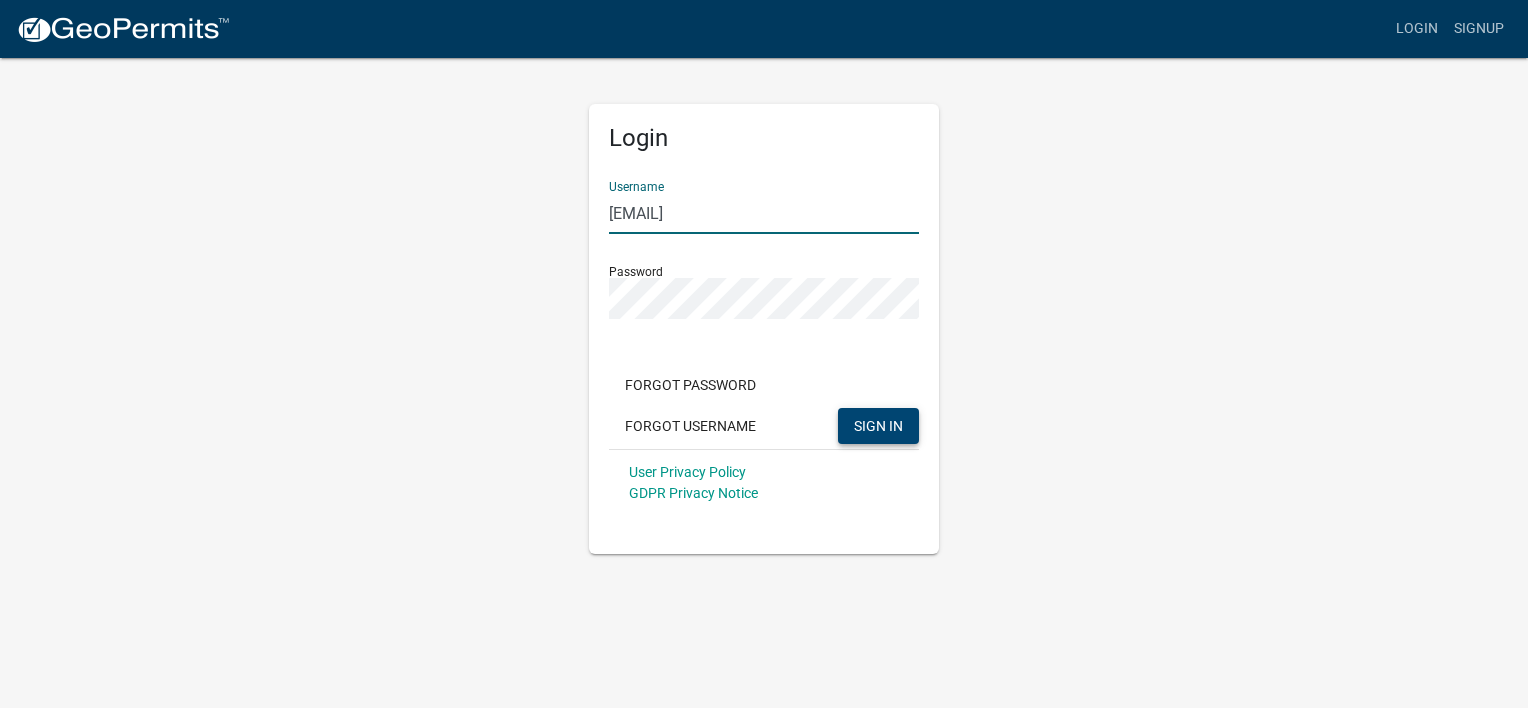 click on "SIGN IN" 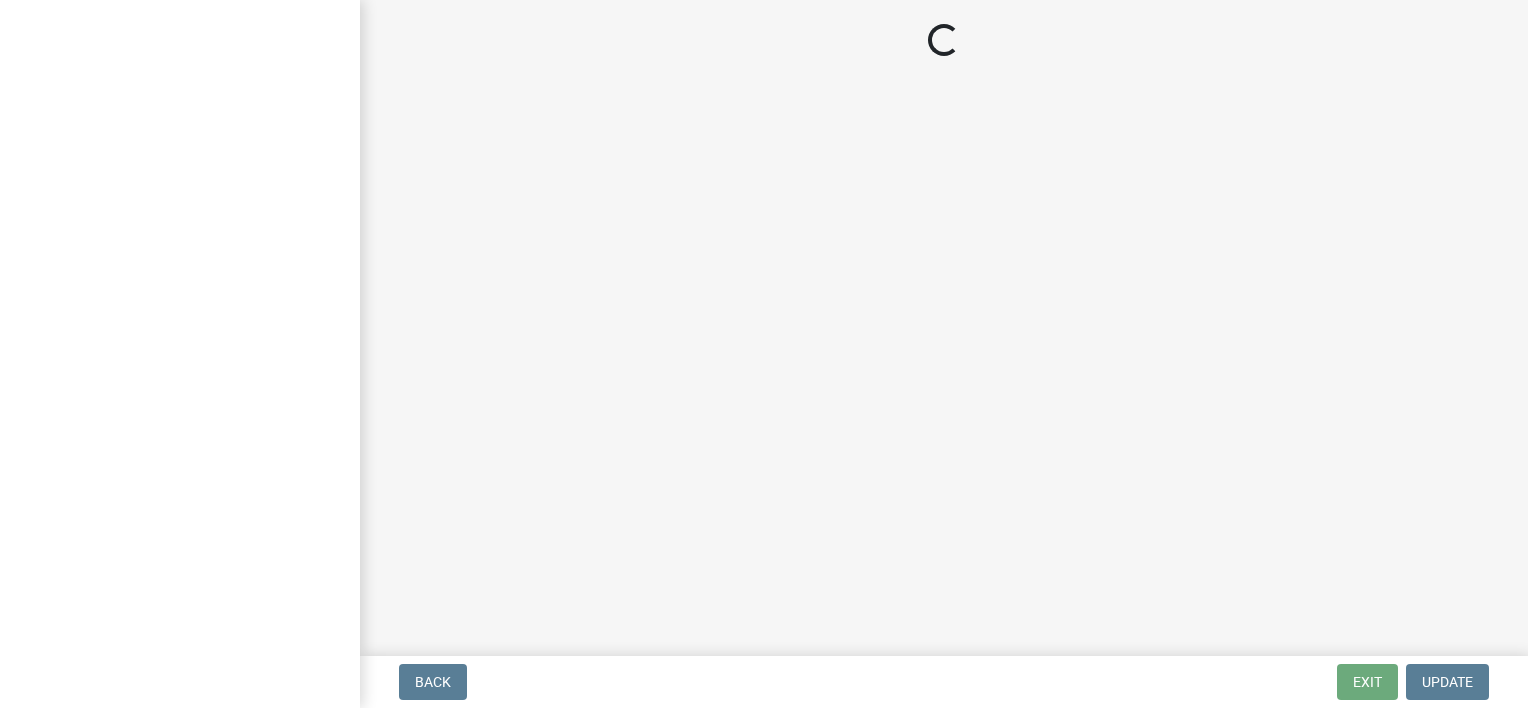 scroll, scrollTop: 0, scrollLeft: 0, axis: both 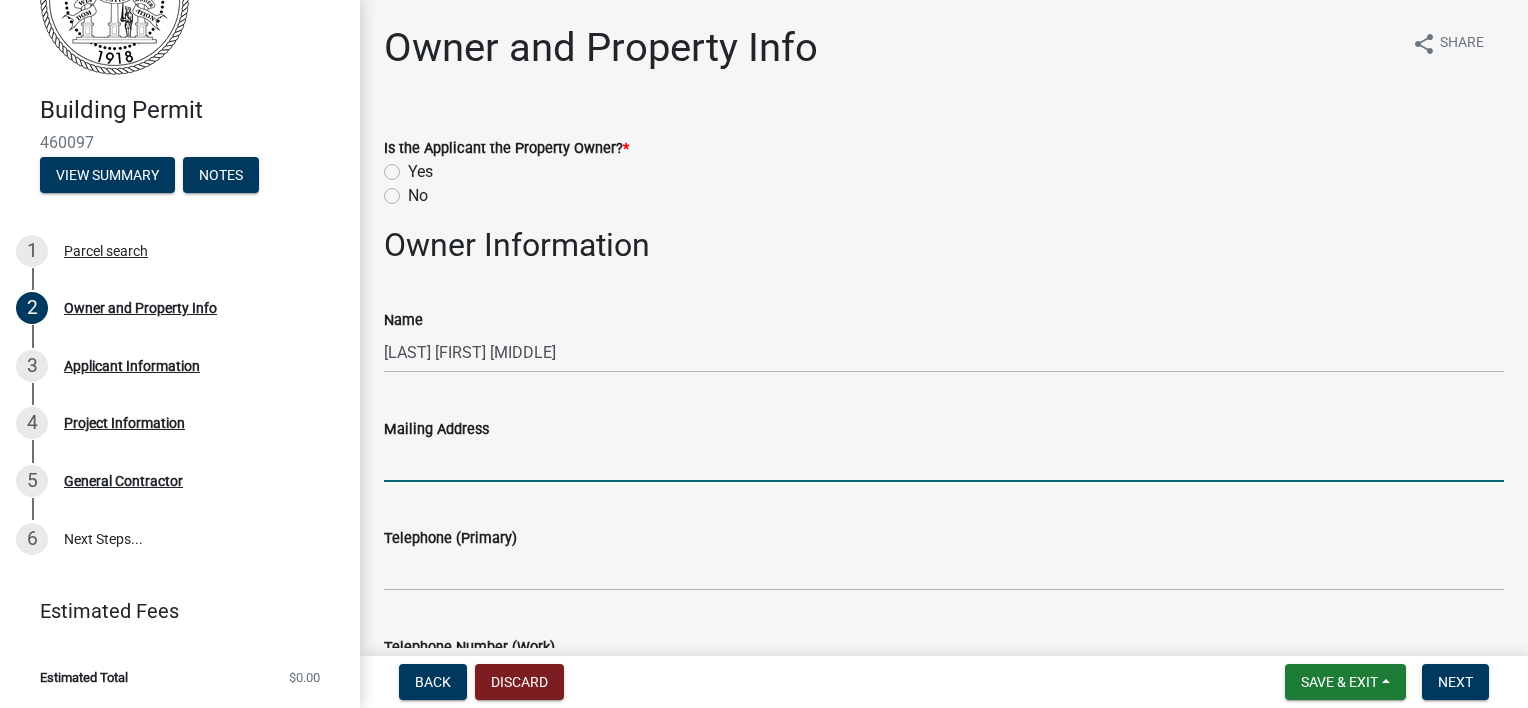 click on "Mailing Address" at bounding box center [944, 461] 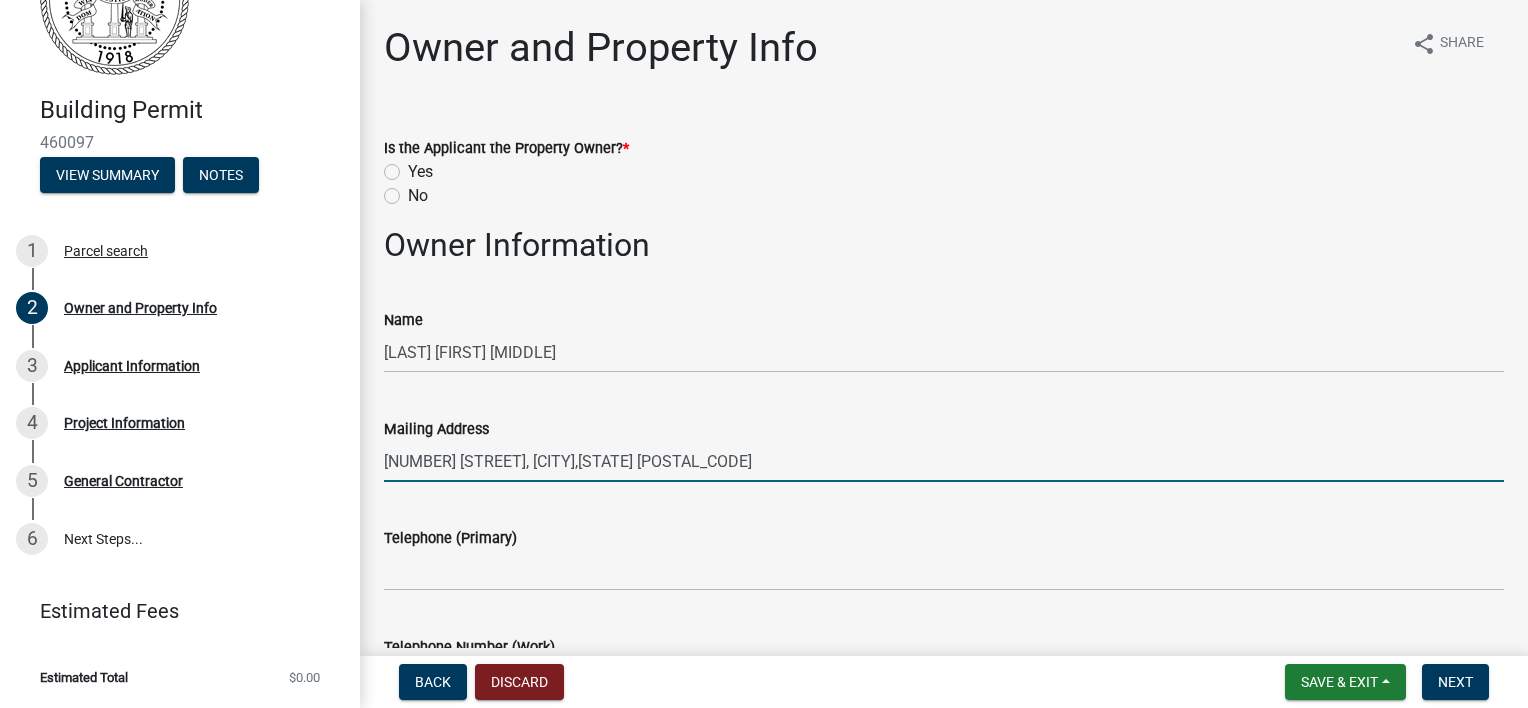 scroll, scrollTop: 300, scrollLeft: 0, axis: vertical 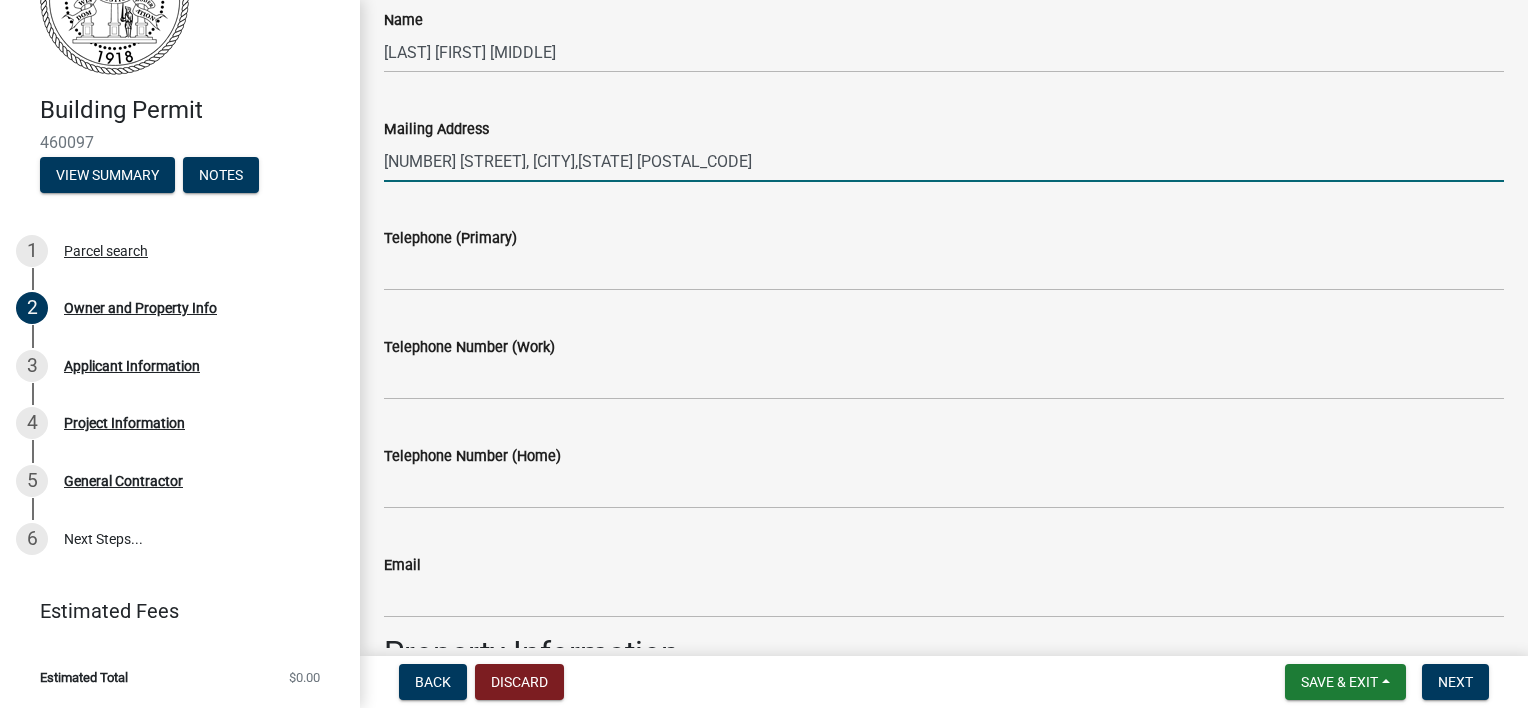 type on "[NUMBER] [STREET], [CITY],[STATE] [POSTAL_CODE]" 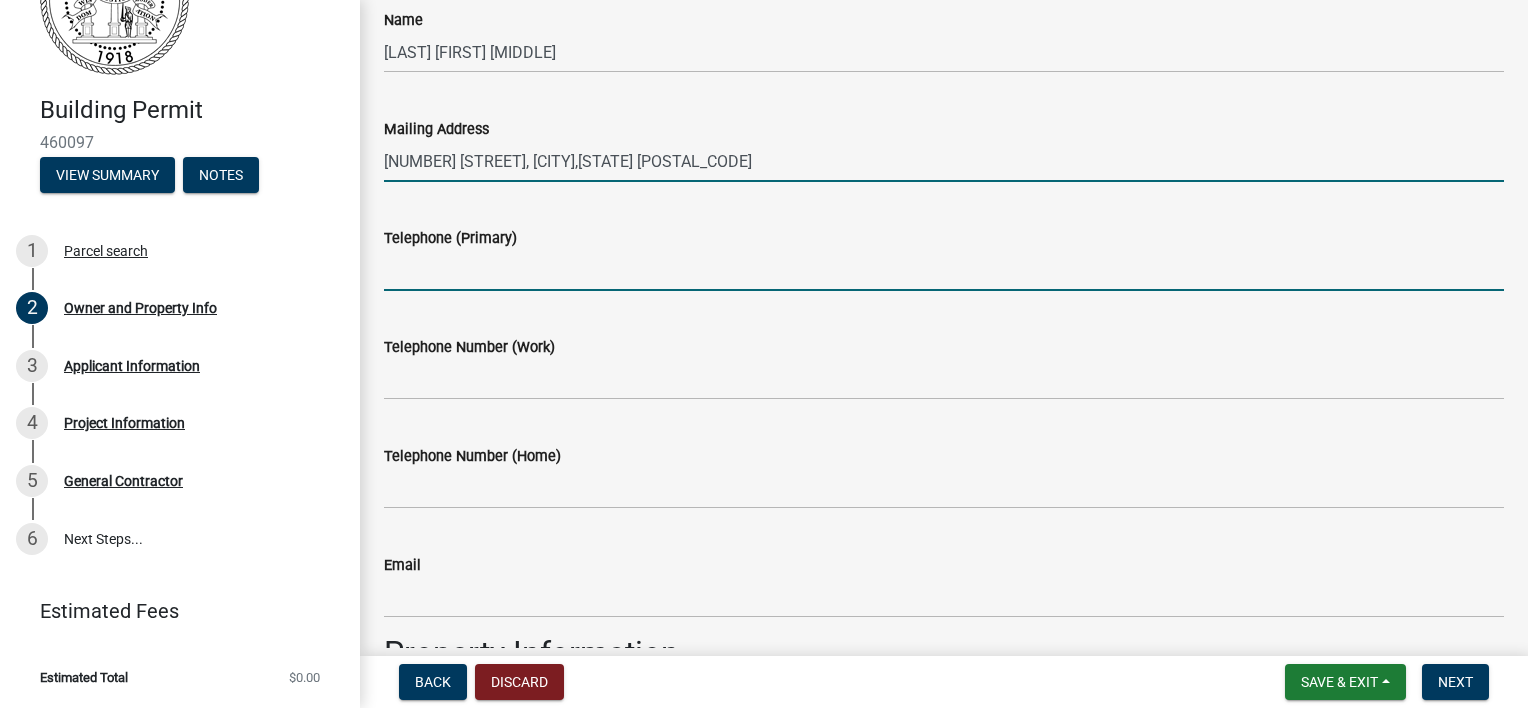 click on "Telephone (Primary)" at bounding box center (944, 270) 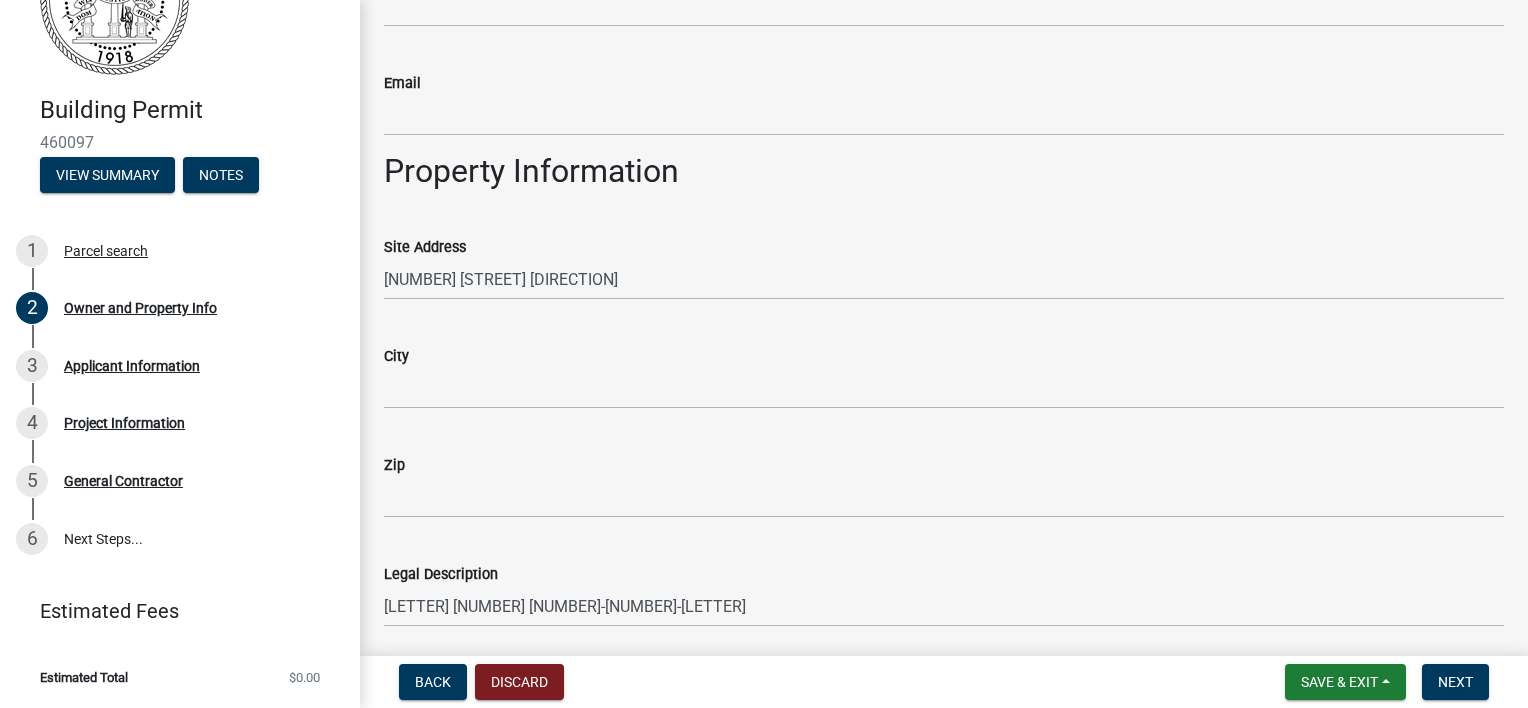 scroll, scrollTop: 900, scrollLeft: 0, axis: vertical 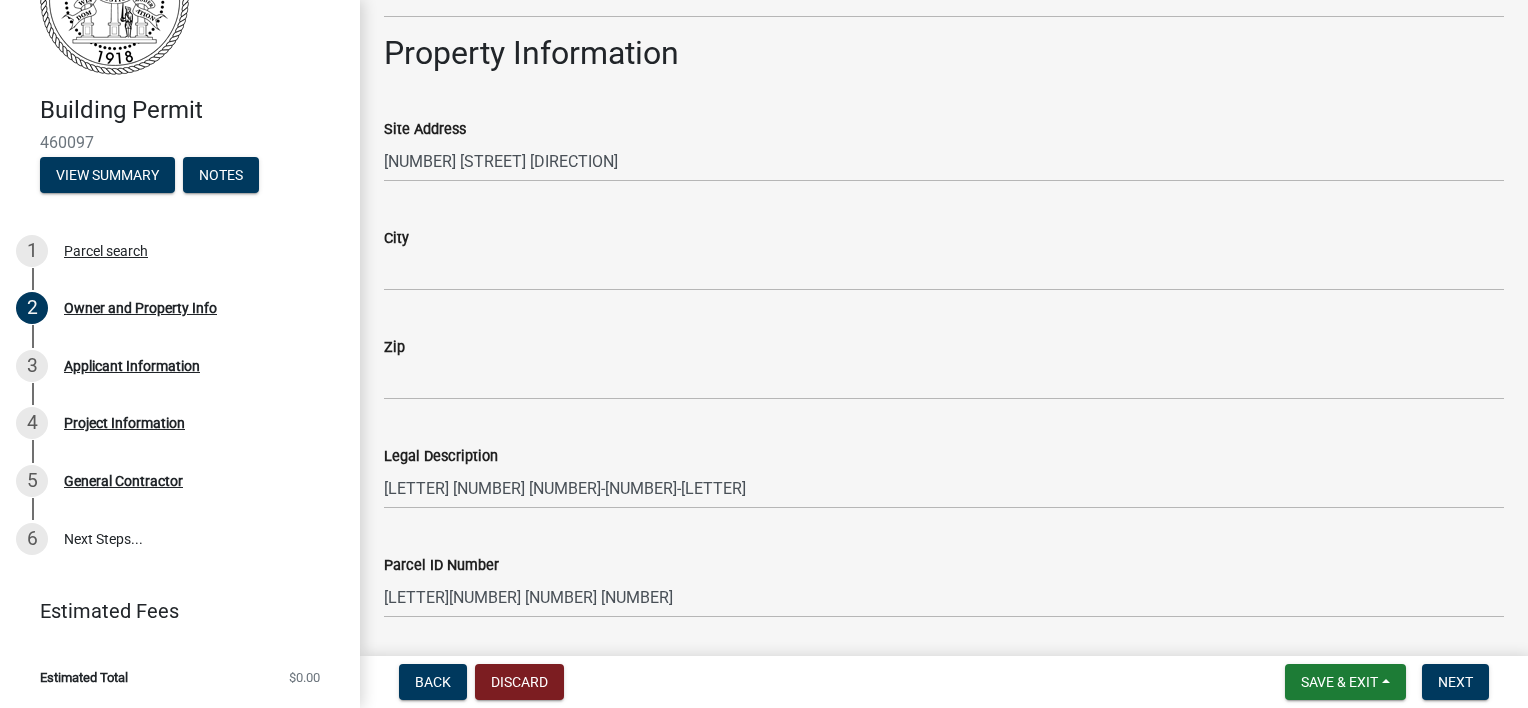 type on "[PHONE]" 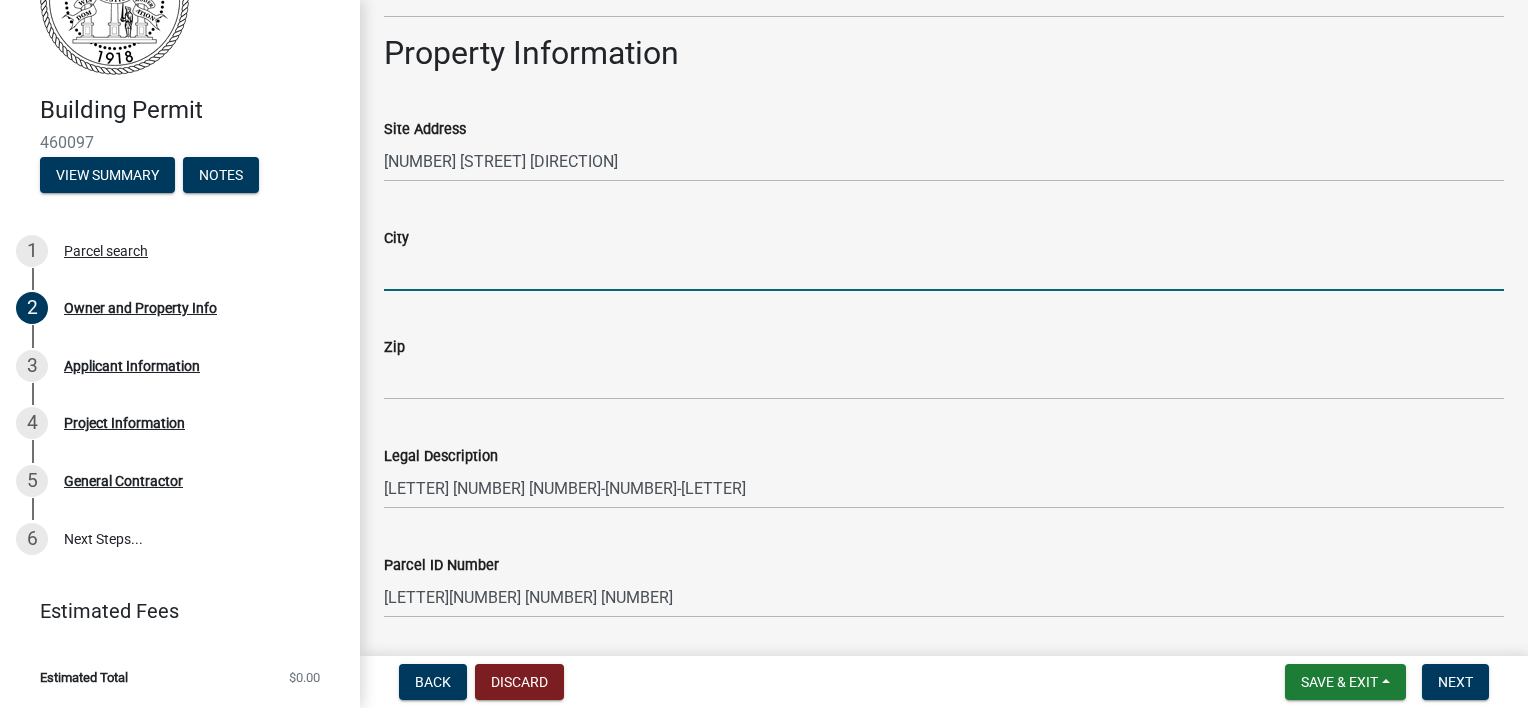 click on "City" at bounding box center (944, 270) 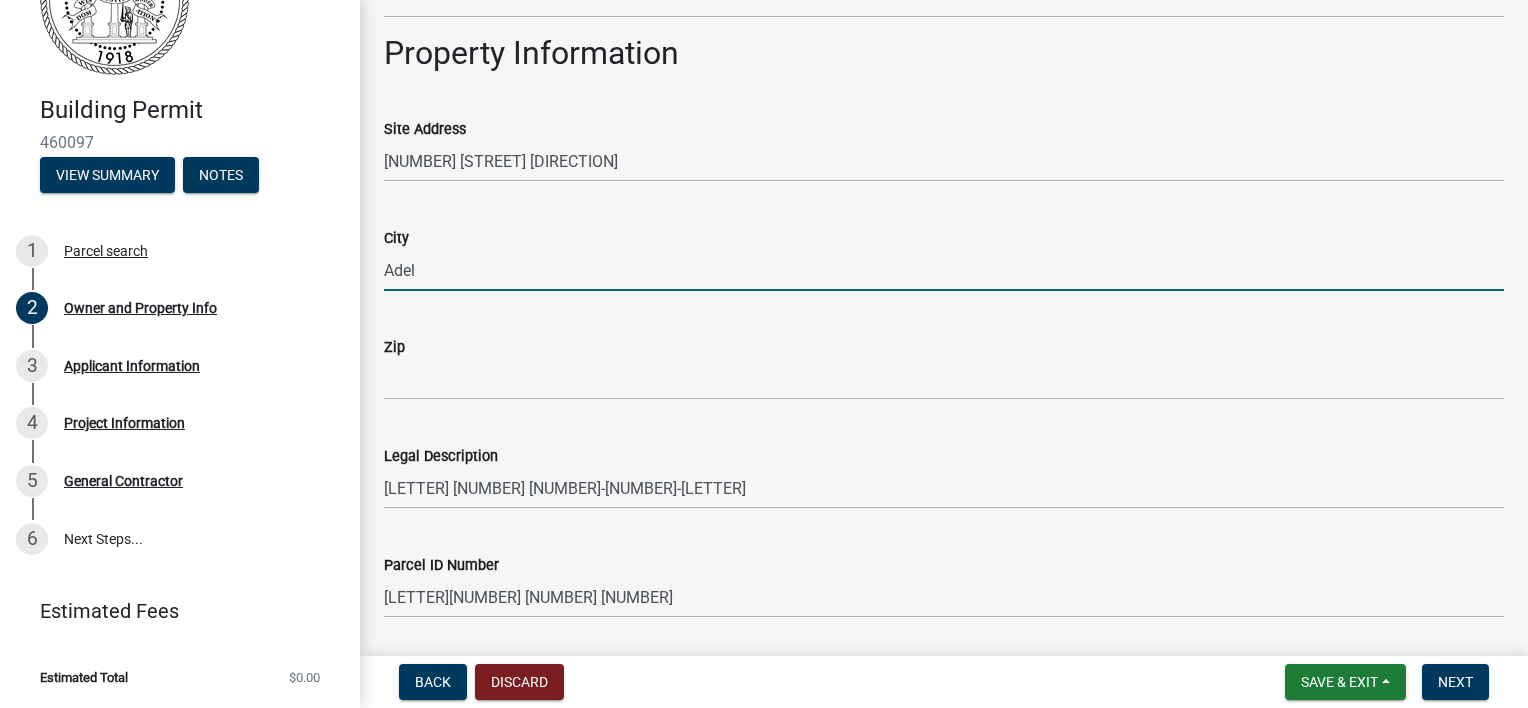 type on "Adel" 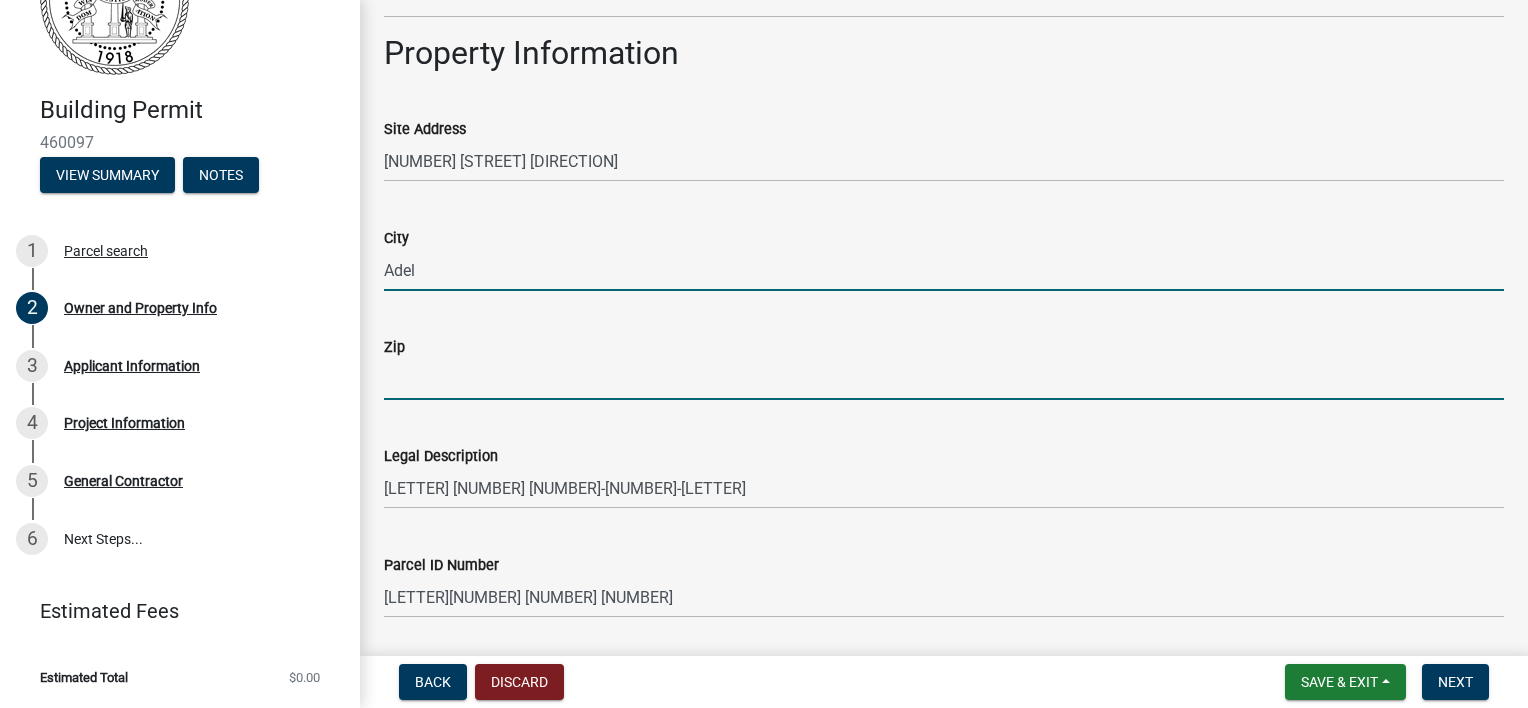 click on "Zip" at bounding box center (944, 379) 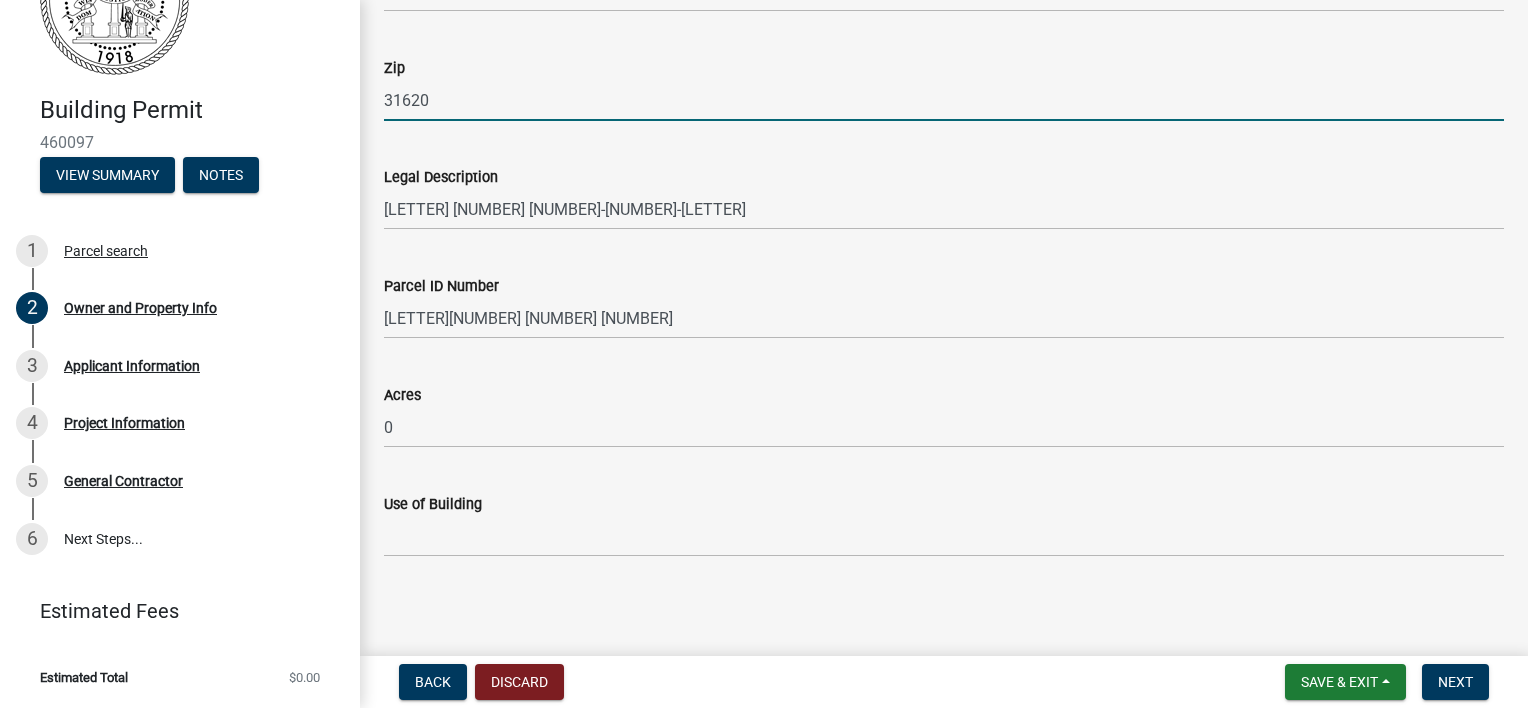 scroll, scrollTop: 1181, scrollLeft: 0, axis: vertical 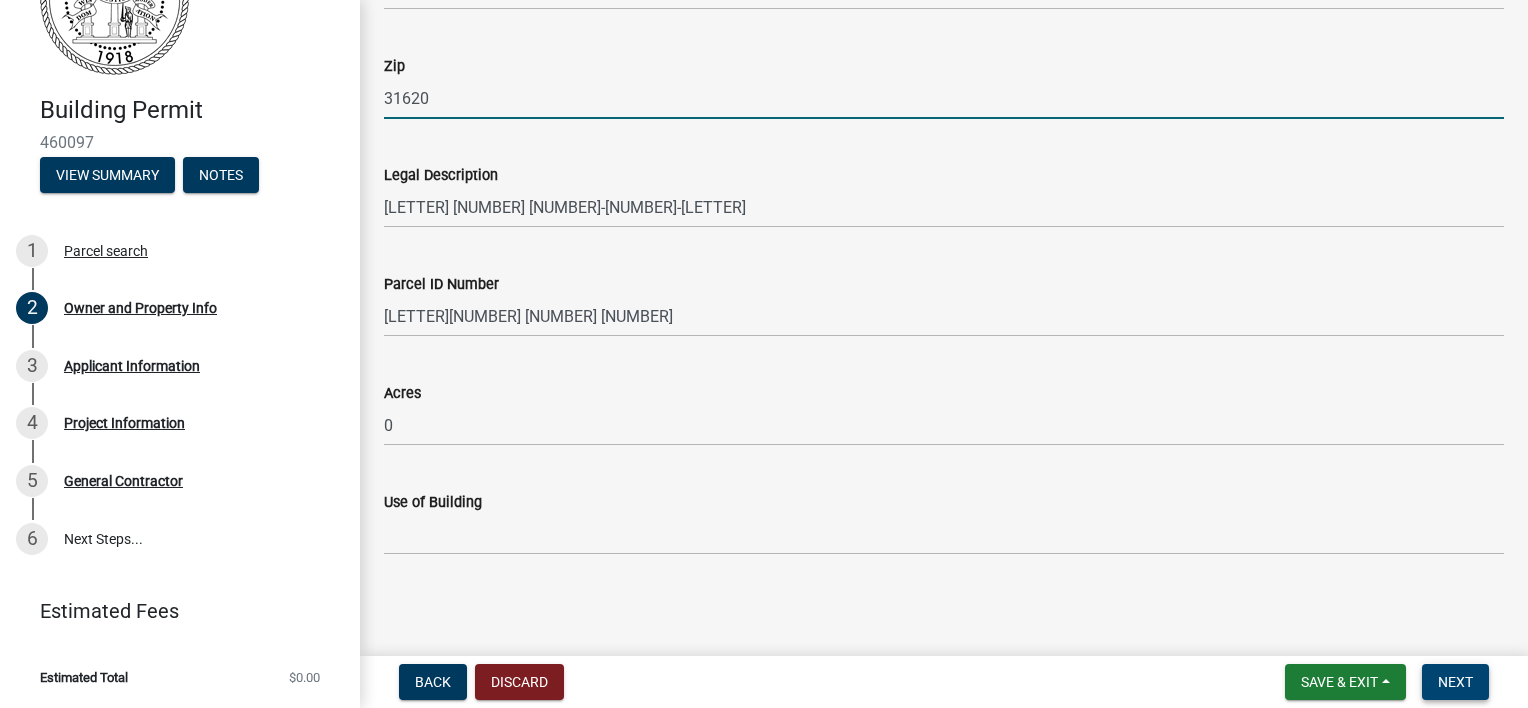 type on "31620" 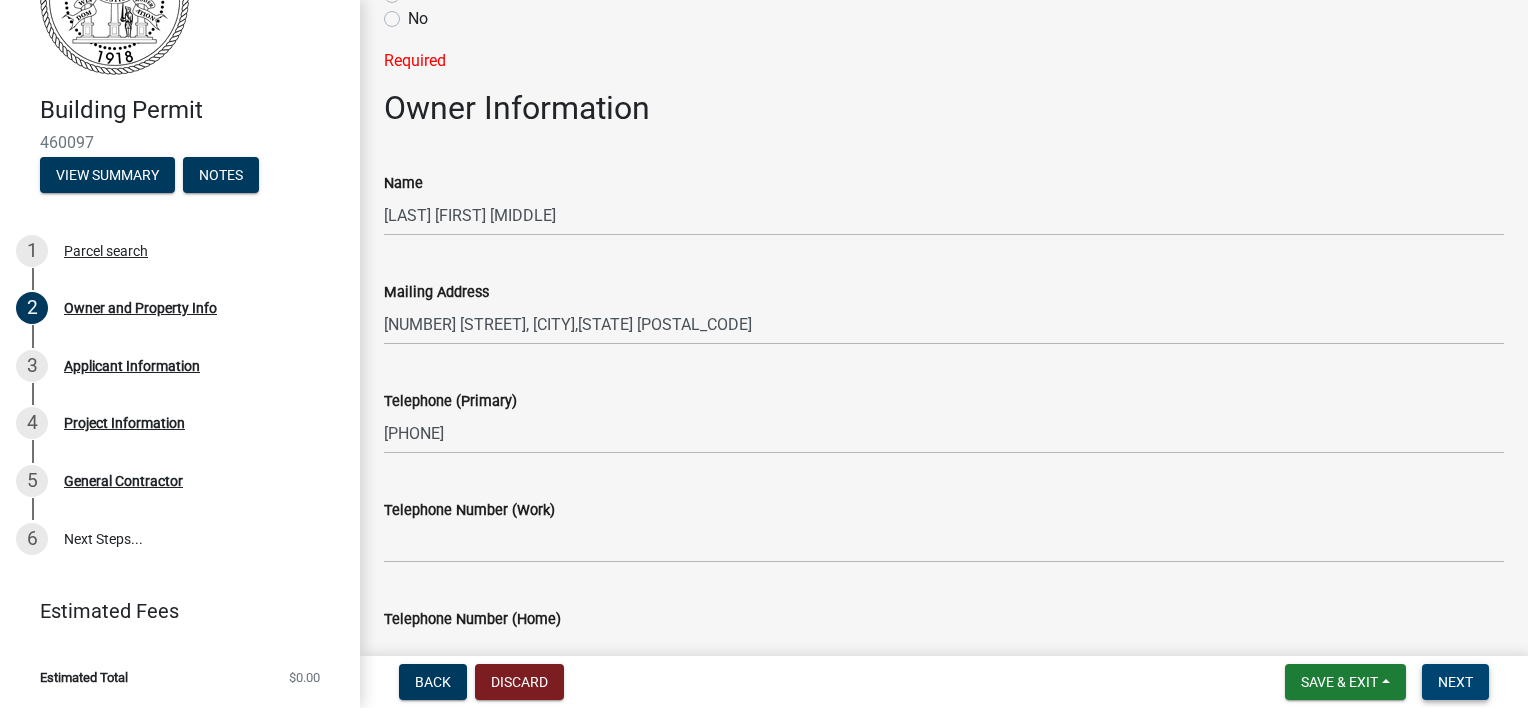 scroll, scrollTop: 0, scrollLeft: 0, axis: both 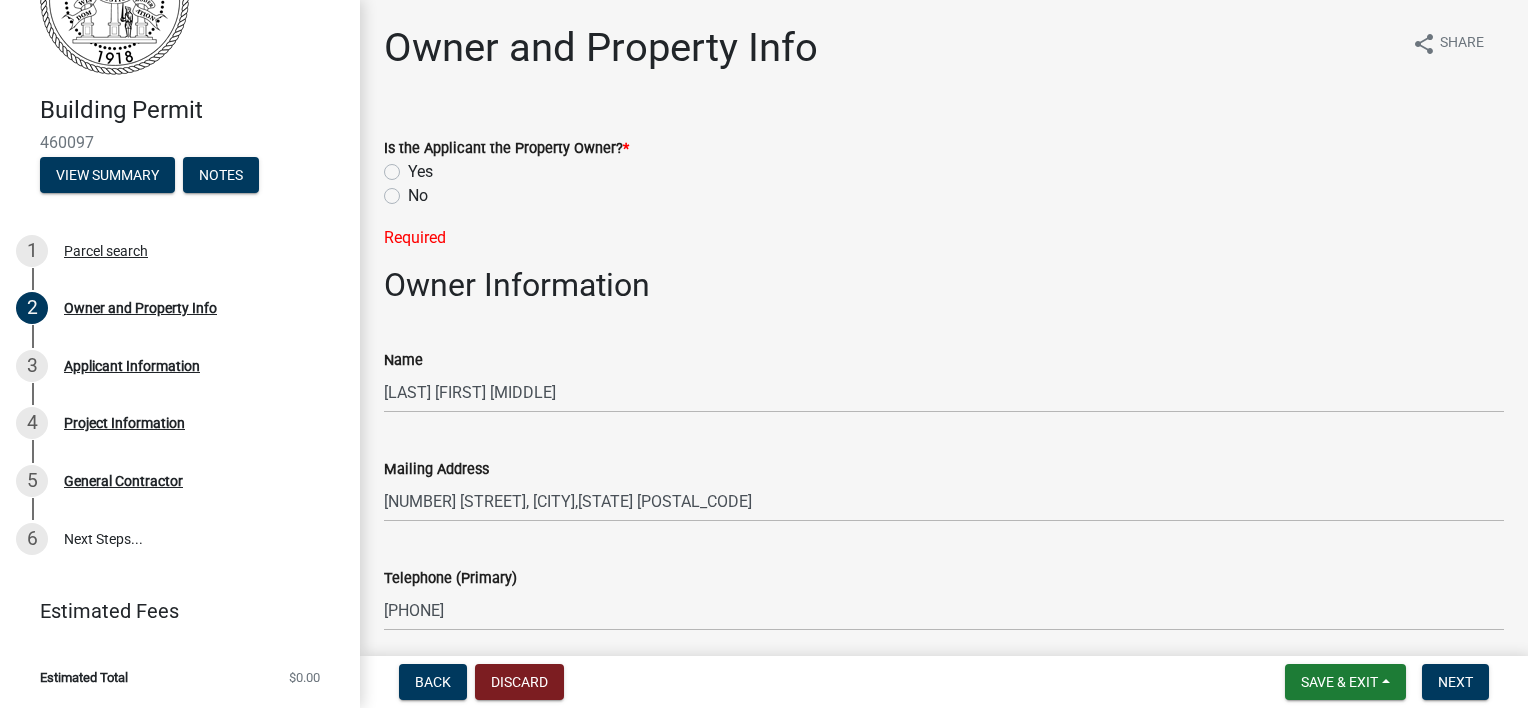 click on "No" 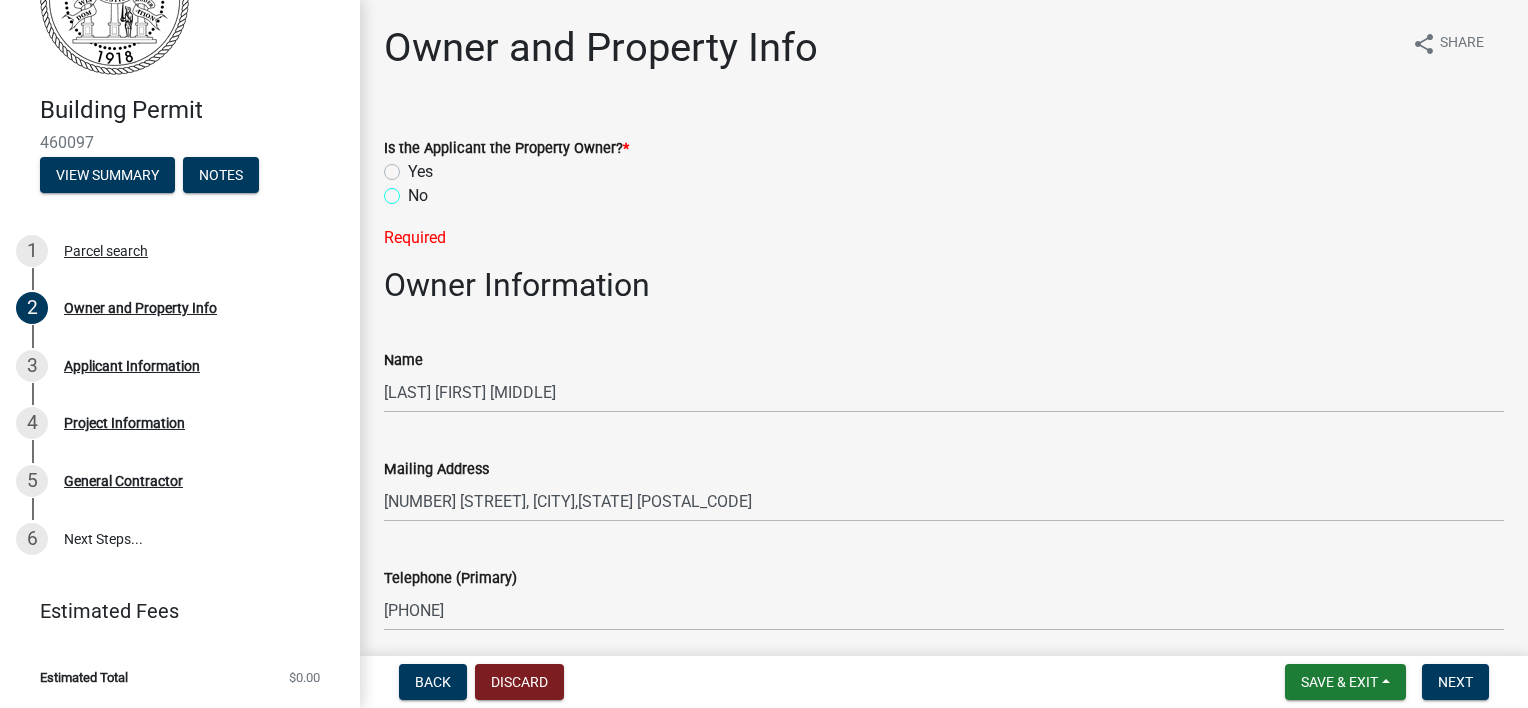 click on "No" at bounding box center [414, 190] 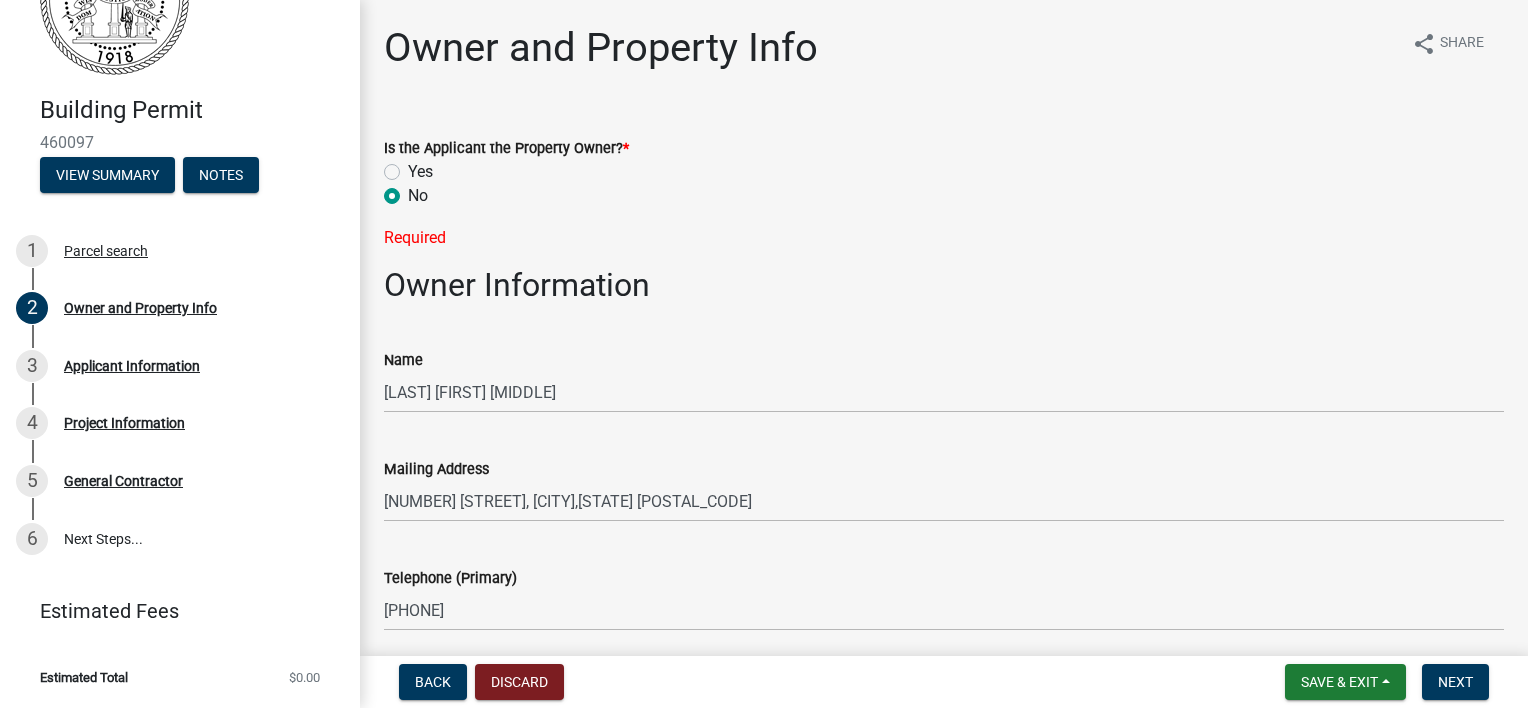 radio on "true" 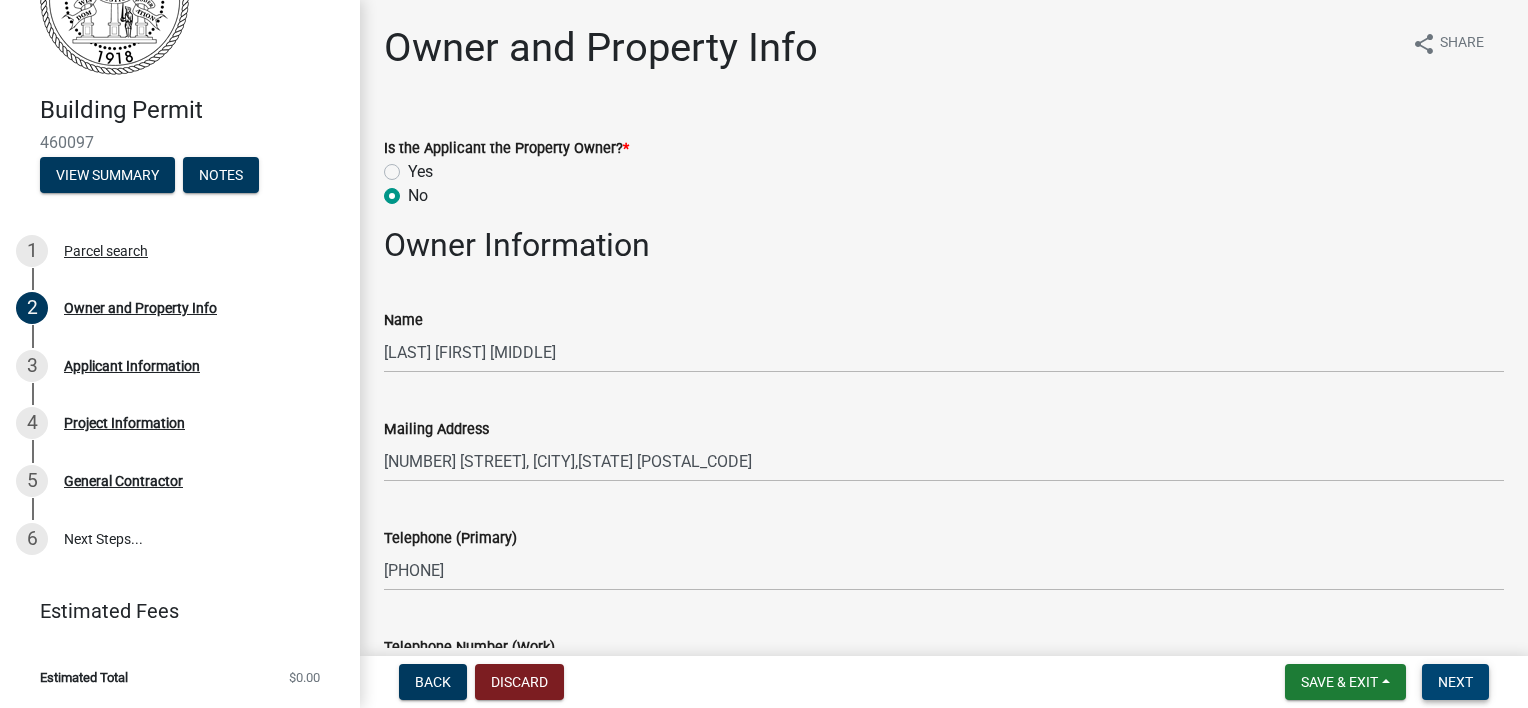click on "Next" at bounding box center (1455, 682) 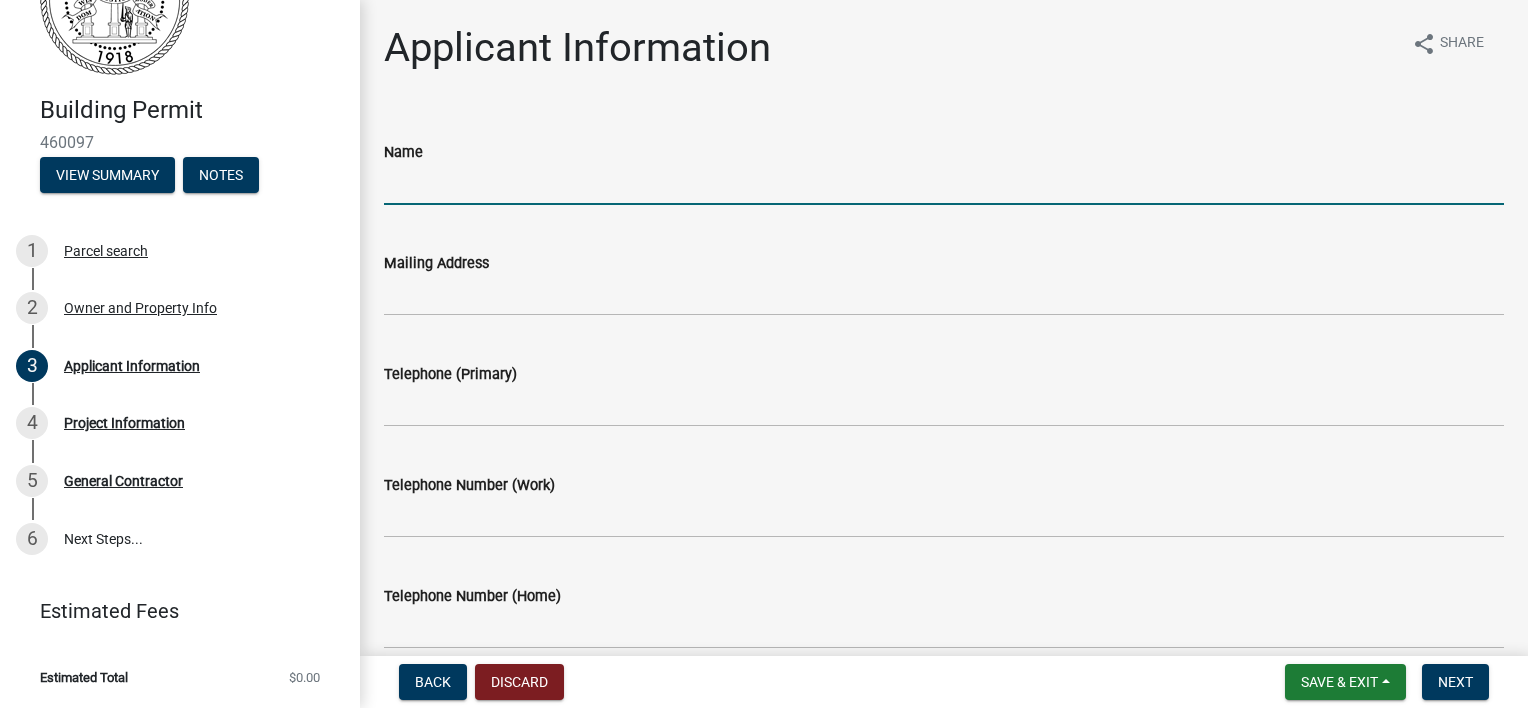 click on "Name" at bounding box center (944, 184) 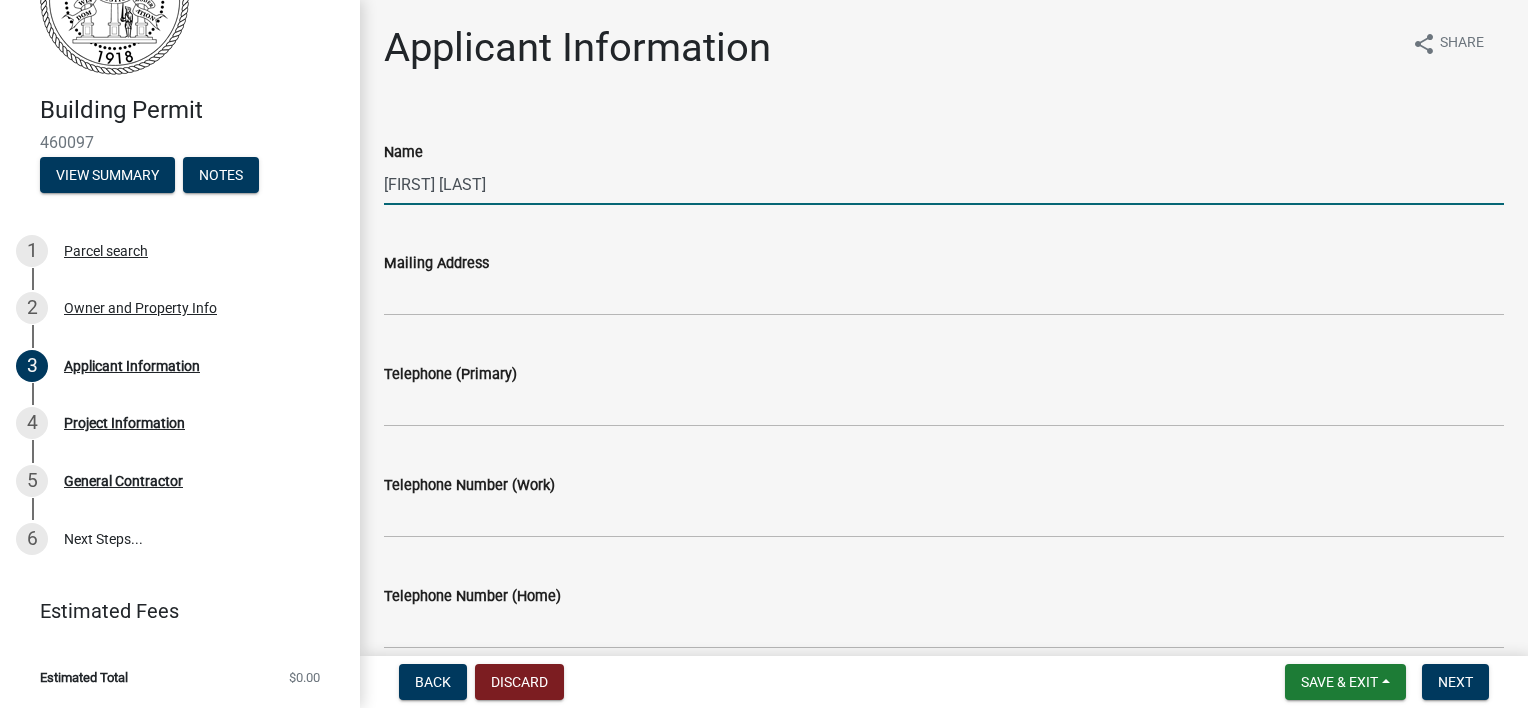 type on "[NUMBER] [STREET]" 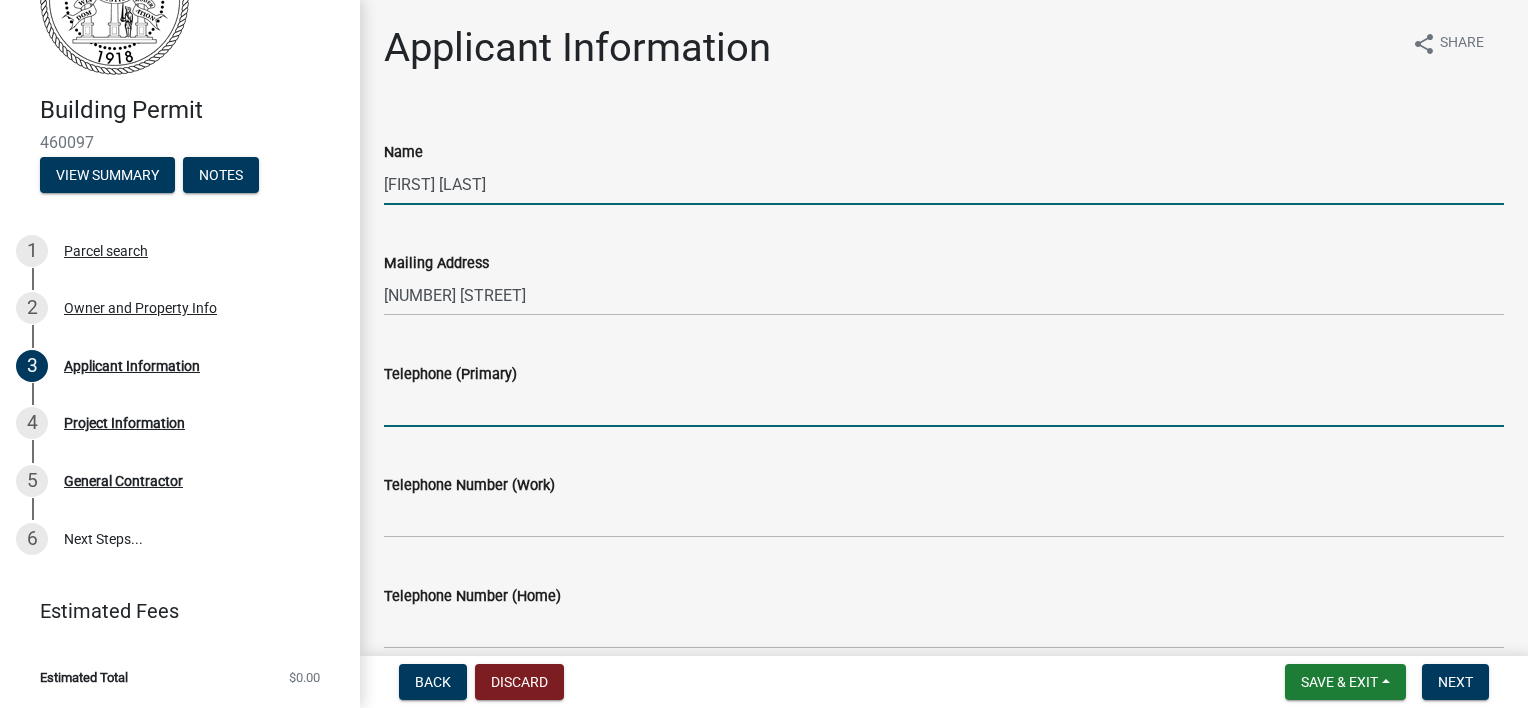 type on "[PHONE]" 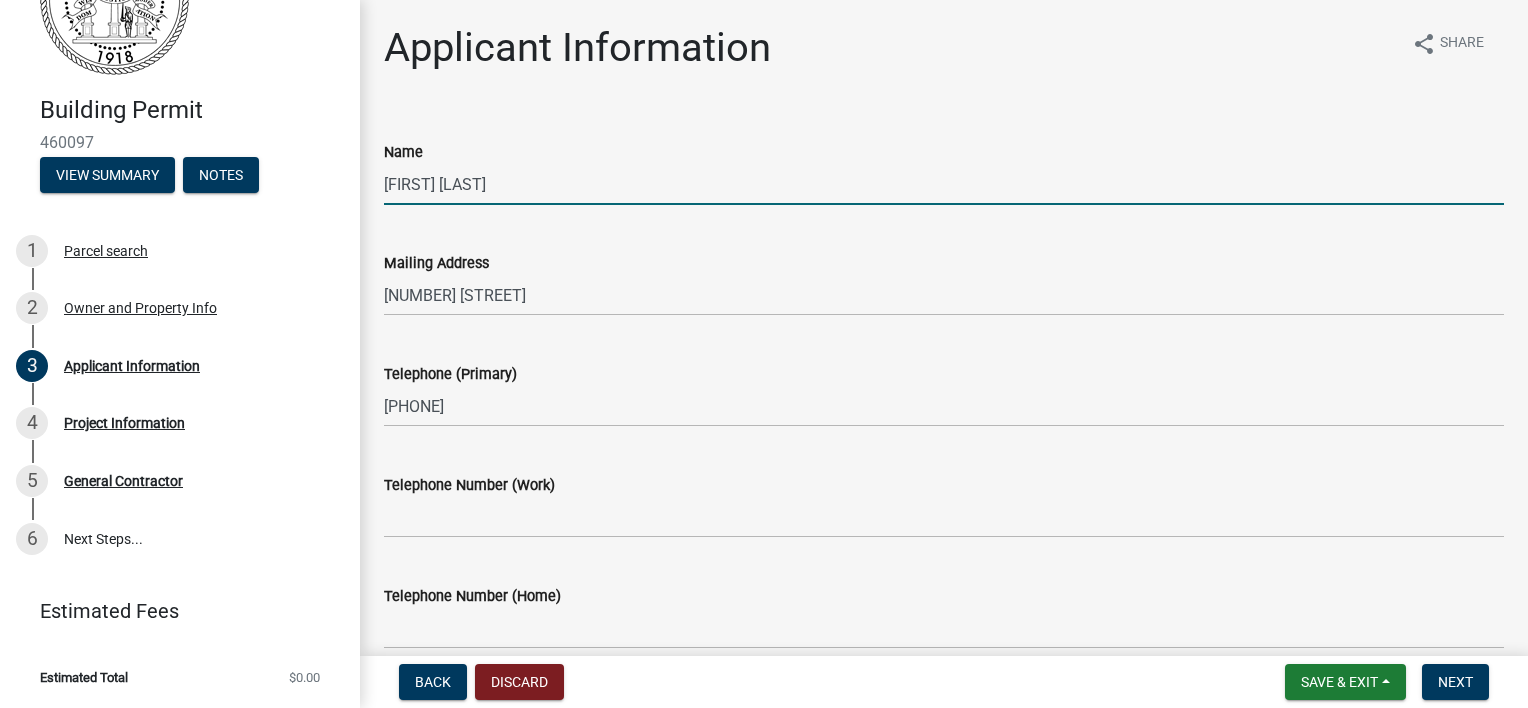 type on "[EMAIL]" 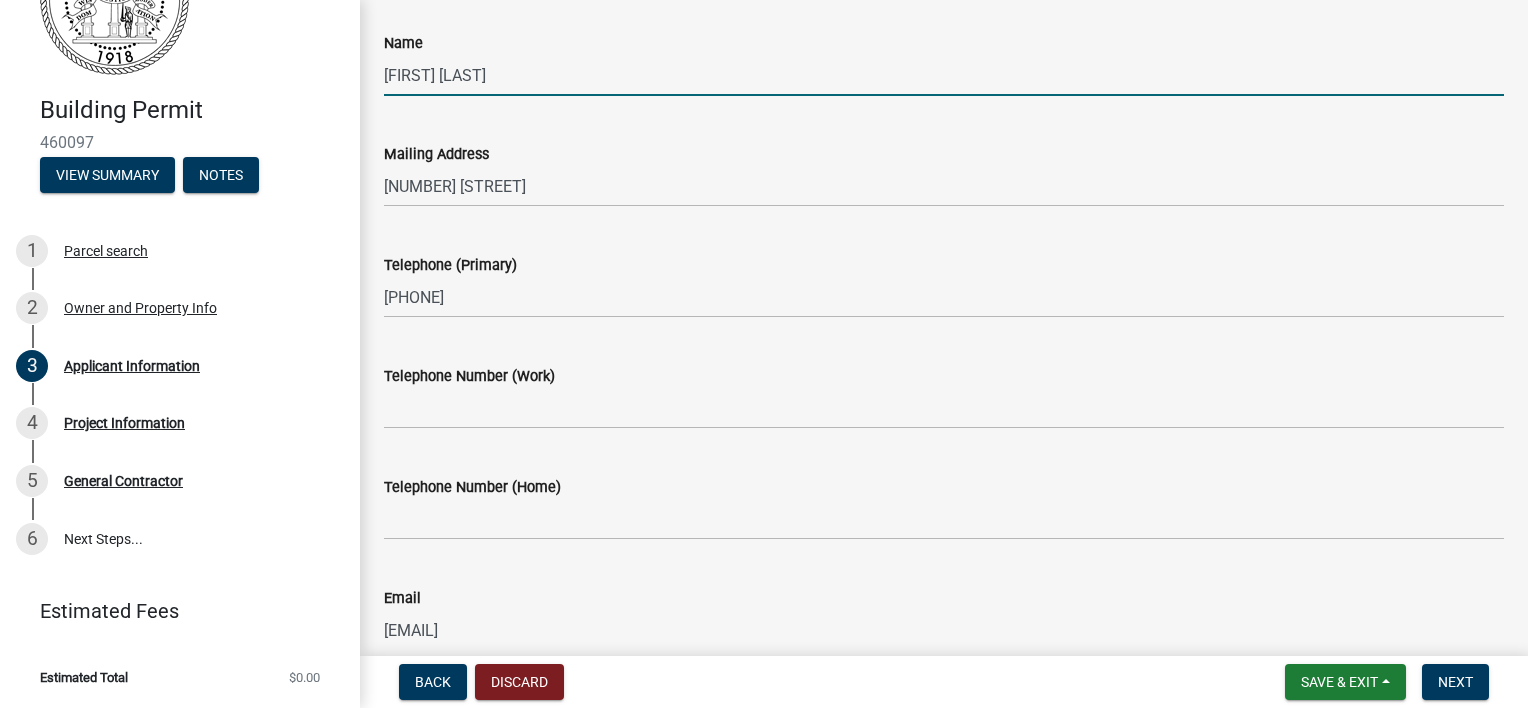 scroll, scrollTop: 208, scrollLeft: 0, axis: vertical 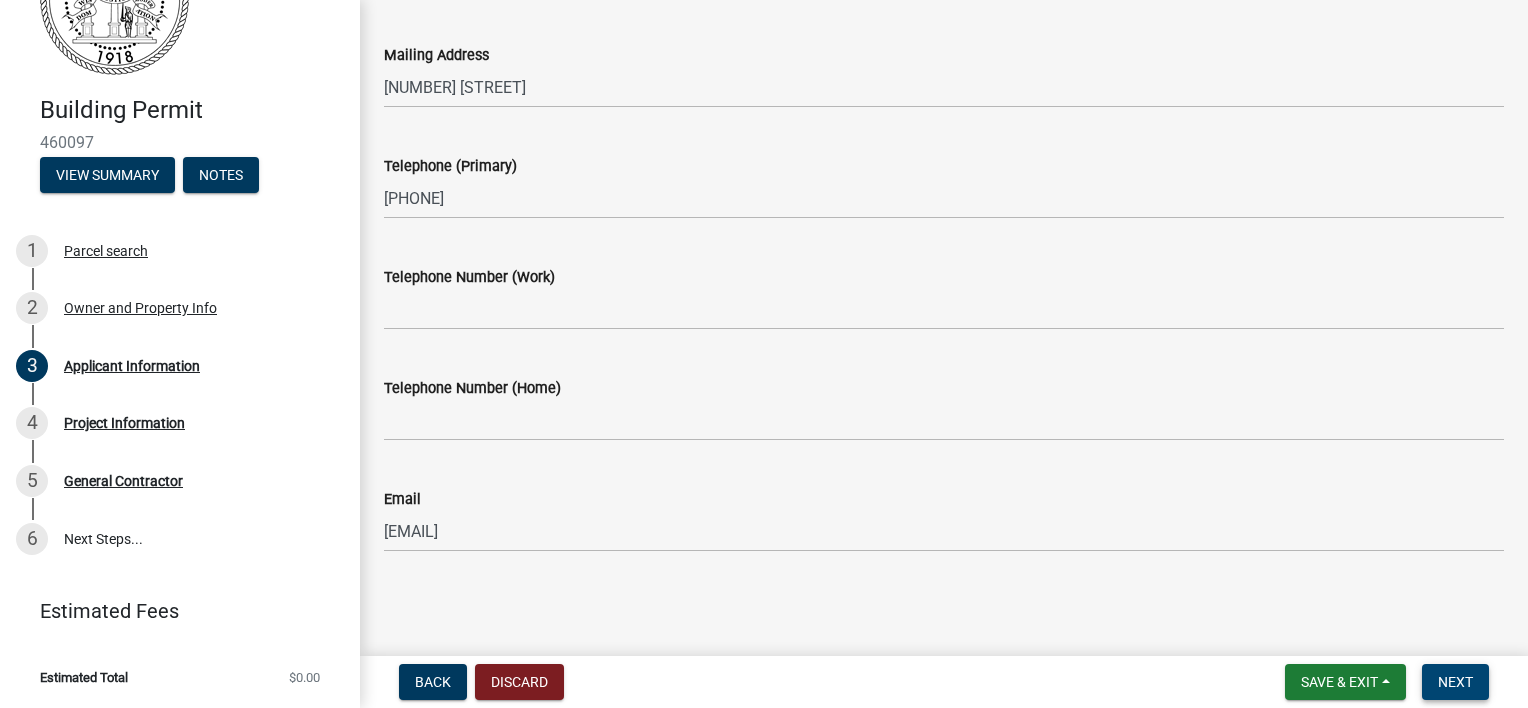 click on "Next" at bounding box center [1455, 682] 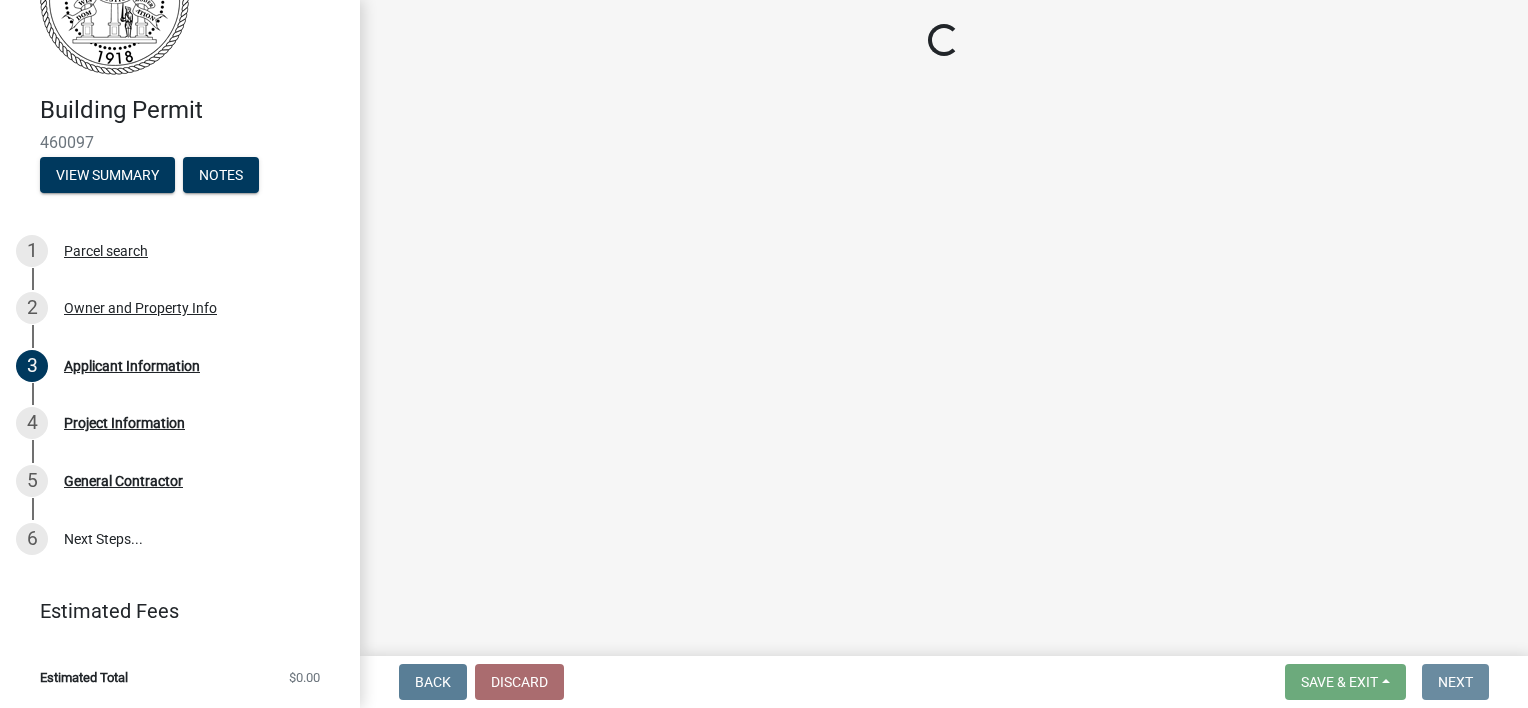 scroll, scrollTop: 0, scrollLeft: 0, axis: both 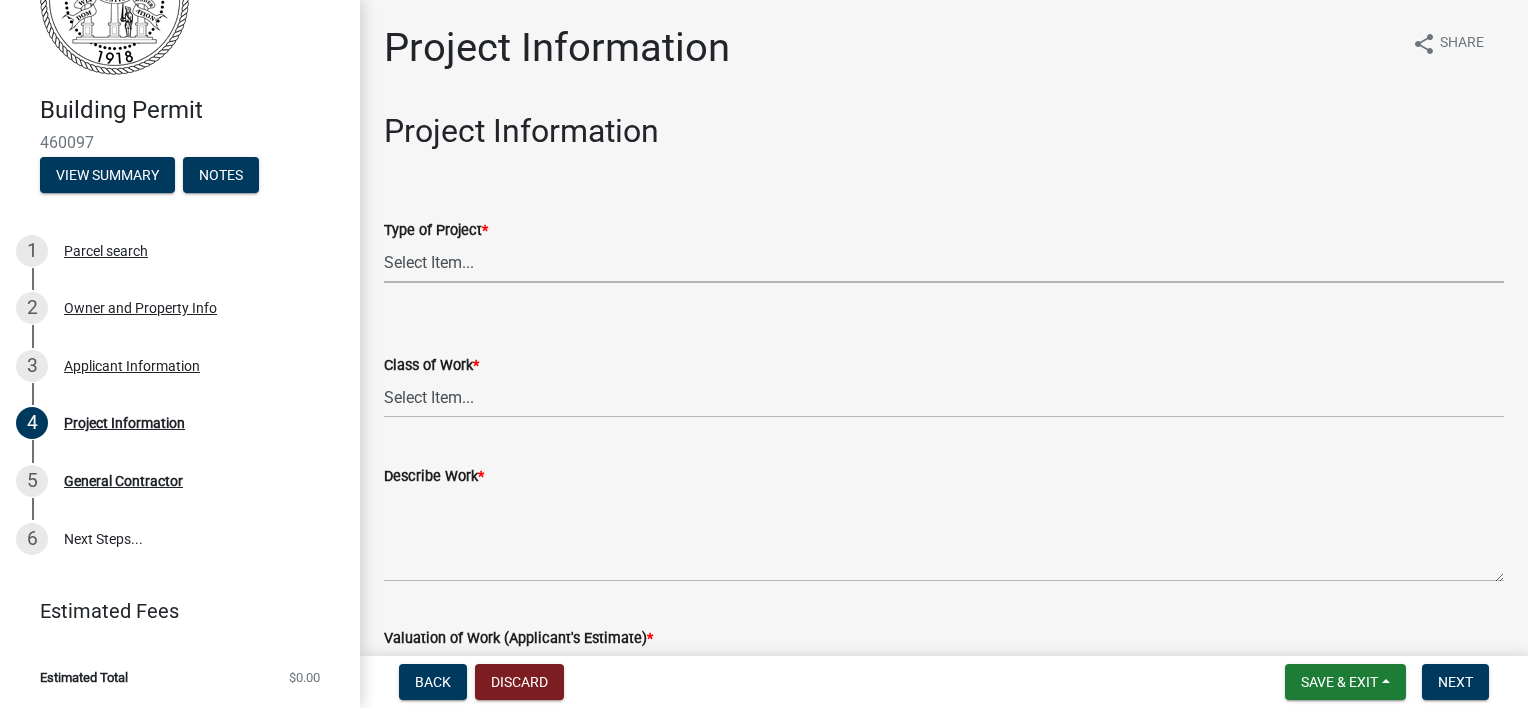 click on "Select Item...   Manufactured Home   New Single Family   New Multi-Family   New Commercial   Existing Commercial   Existing Residential   Pool   Storage Building   Barn   Deck   Temporary Building   Pre-Fab Carport/Storage Building   Chicken House   Compost Shed   Other" at bounding box center [944, 262] 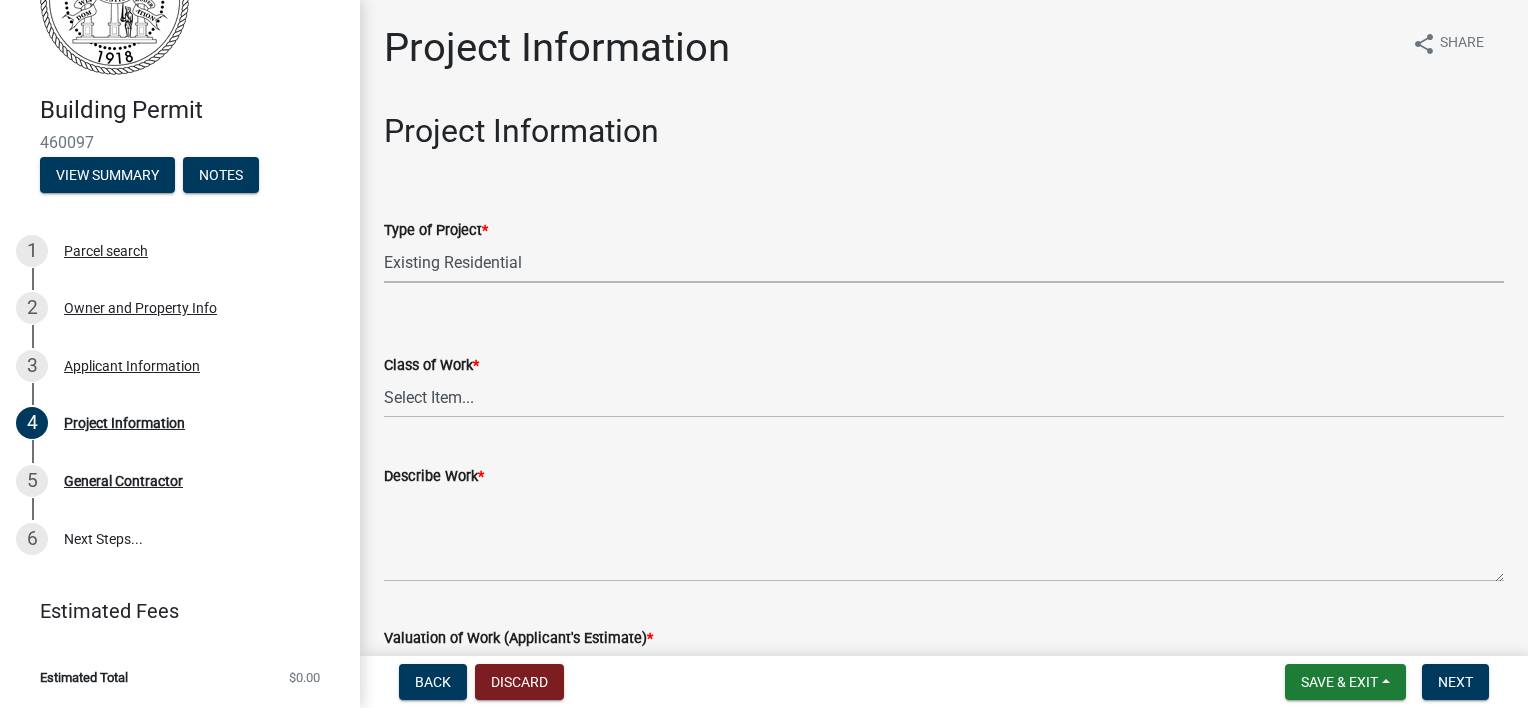 click on "Select Item...   Manufactured Home   New Single Family   New Multi-Family   New Commercial   Existing Commercial   Existing Residential   Pool   Storage Building   Barn   Deck   Temporary Building   Pre-Fab Carport/Storage Building   Chicken House   Compost Shed   Other" at bounding box center (944, 262) 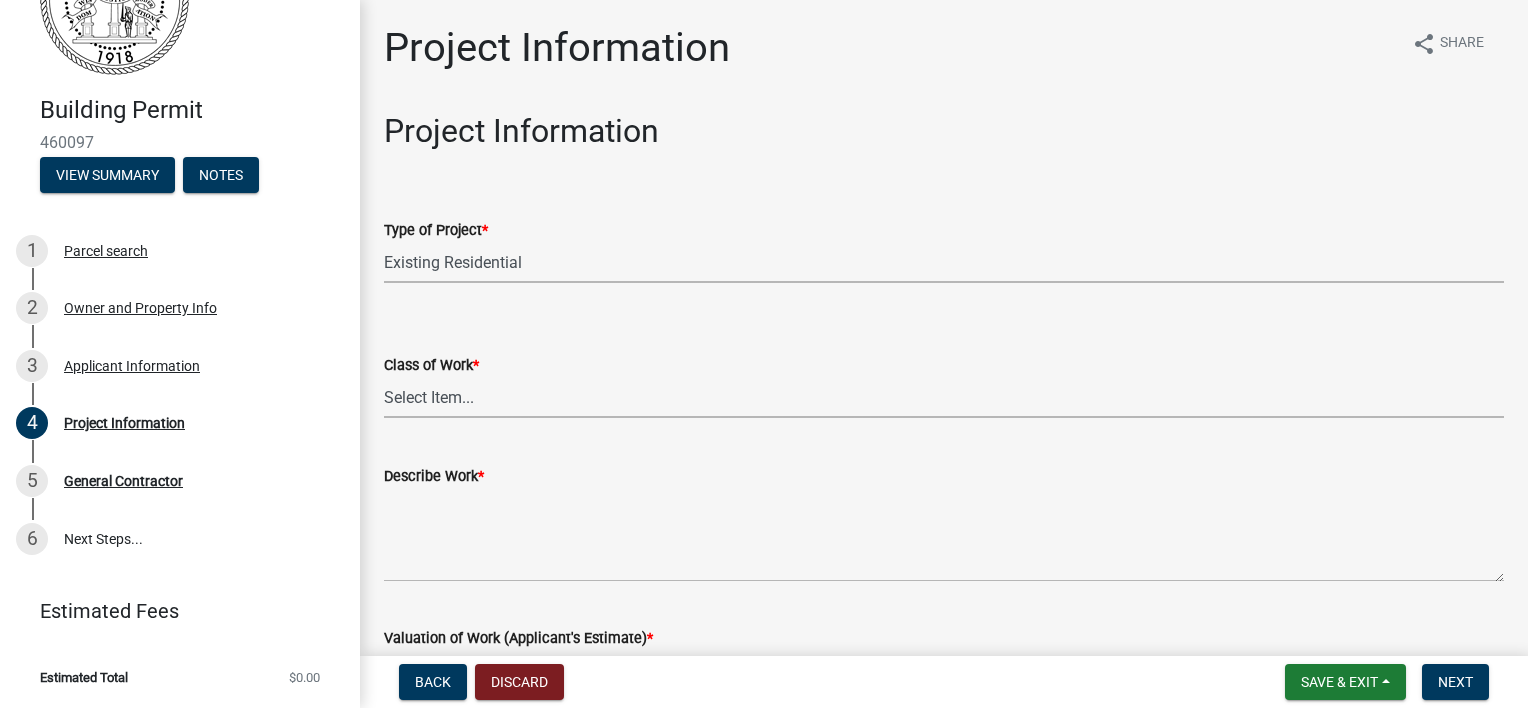 click on "Select Item...   Addition   Alteration   Demolish   Erect   Move   Relocate   Repair   ReRoof" at bounding box center (944, 397) 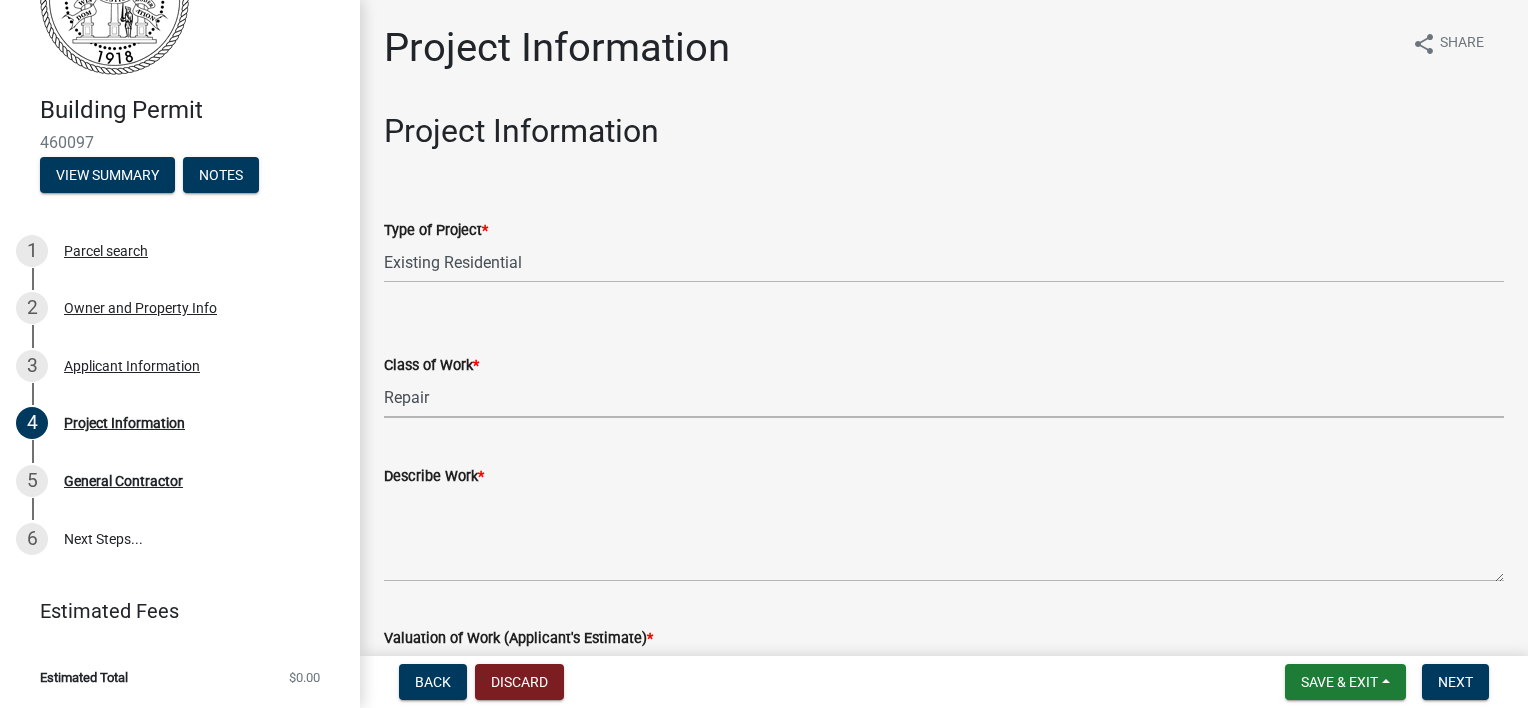 click on "Select Item...   Addition   Alteration   Demolish   Erect   Move   Relocate   Repair   ReRoof" at bounding box center (944, 397) 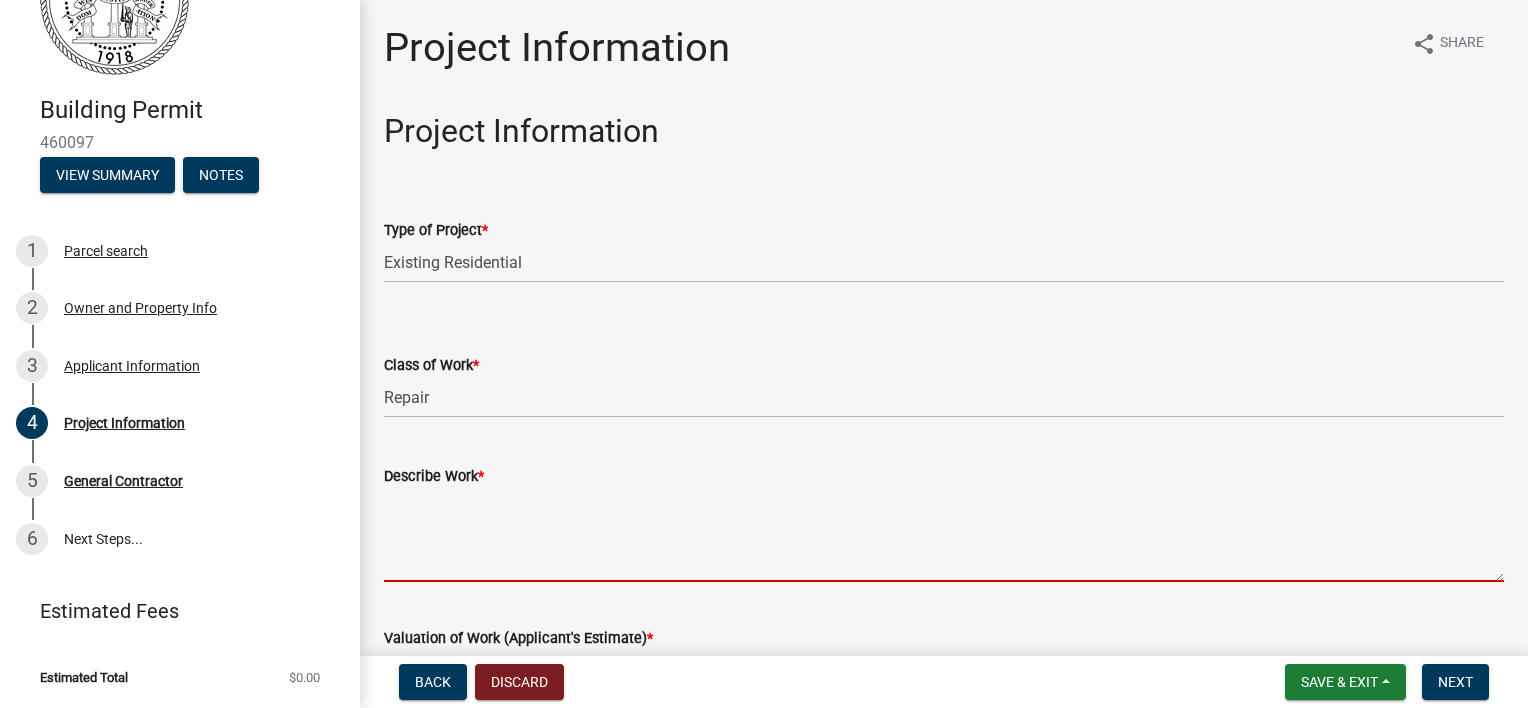 click on "Describe Work  *" at bounding box center (944, 535) 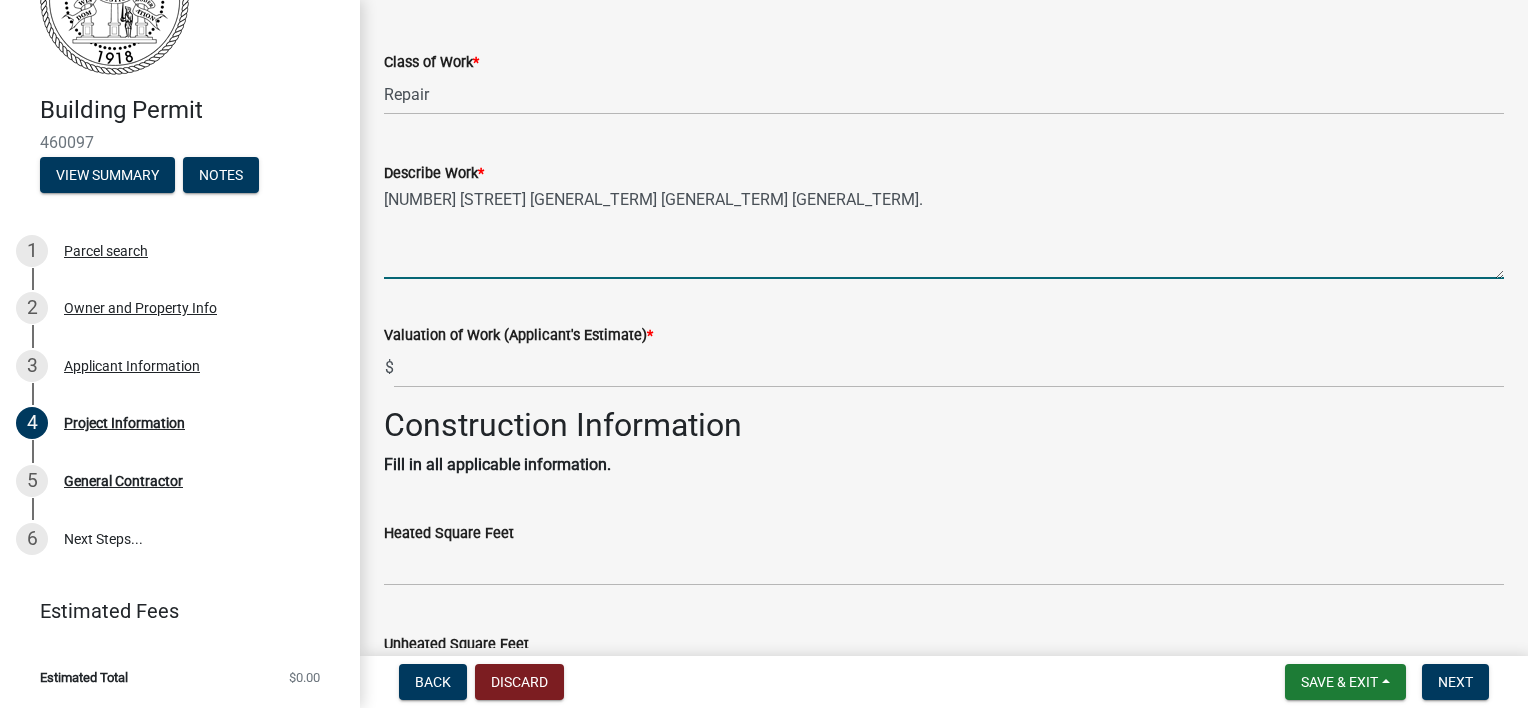scroll, scrollTop: 400, scrollLeft: 0, axis: vertical 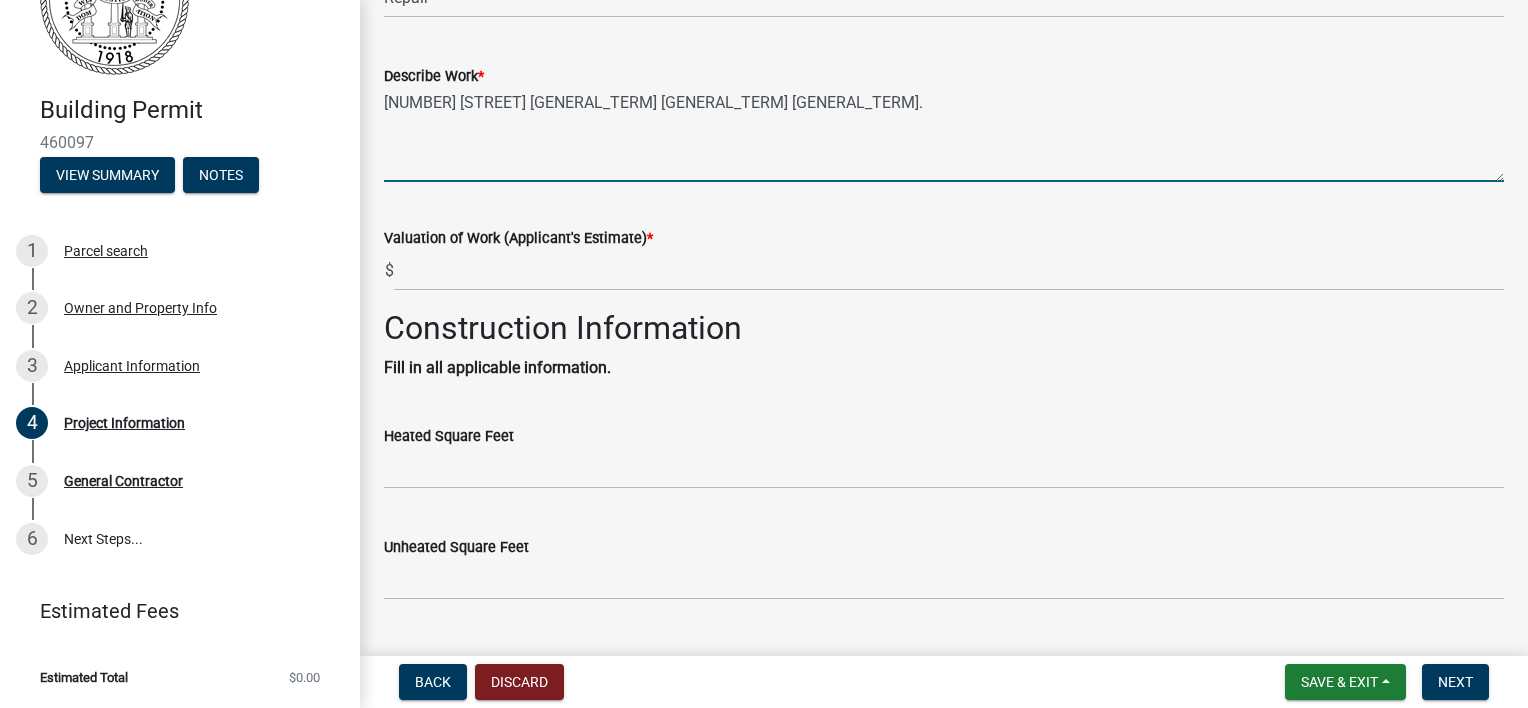type on "[NUMBER] [STREET] [GENERAL_TERM] [GENERAL_TERM] [GENERAL_TERM]." 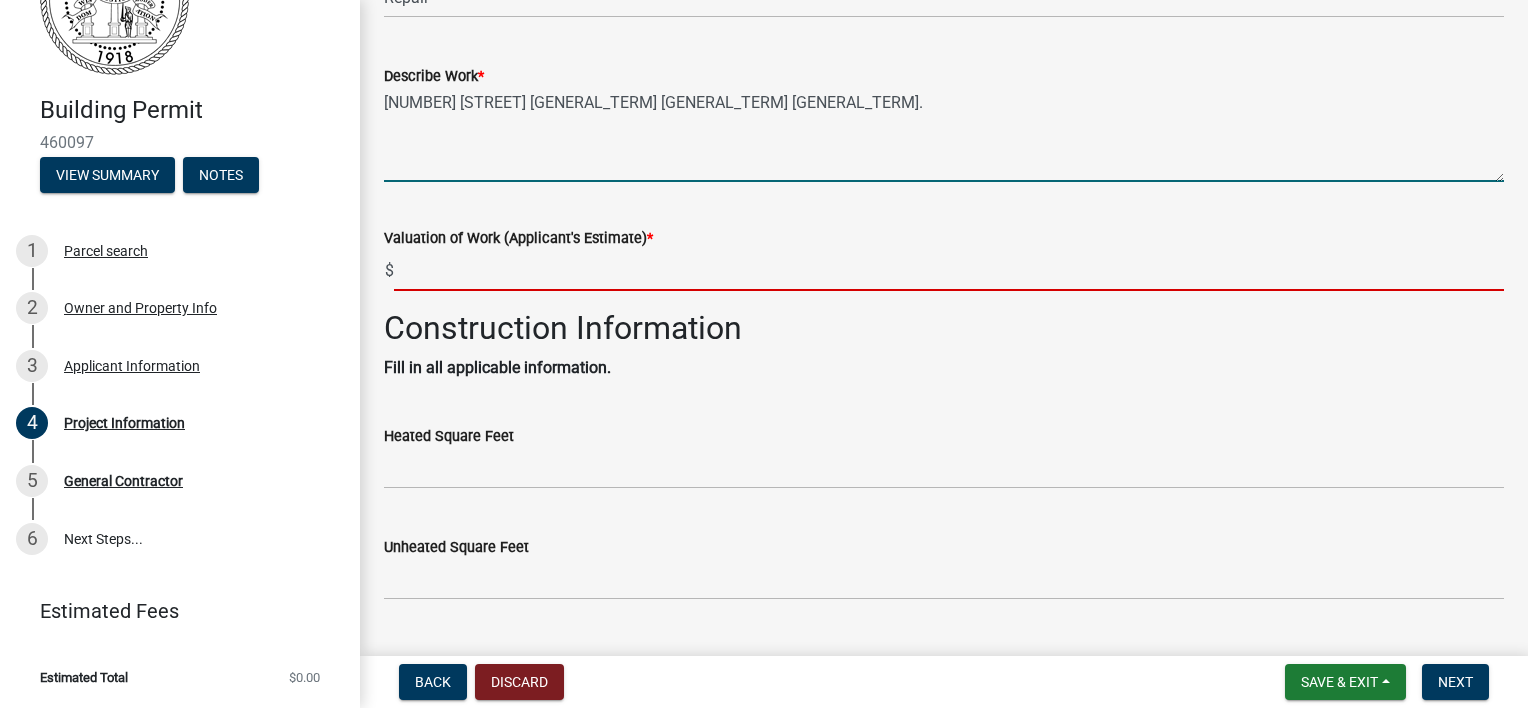 click 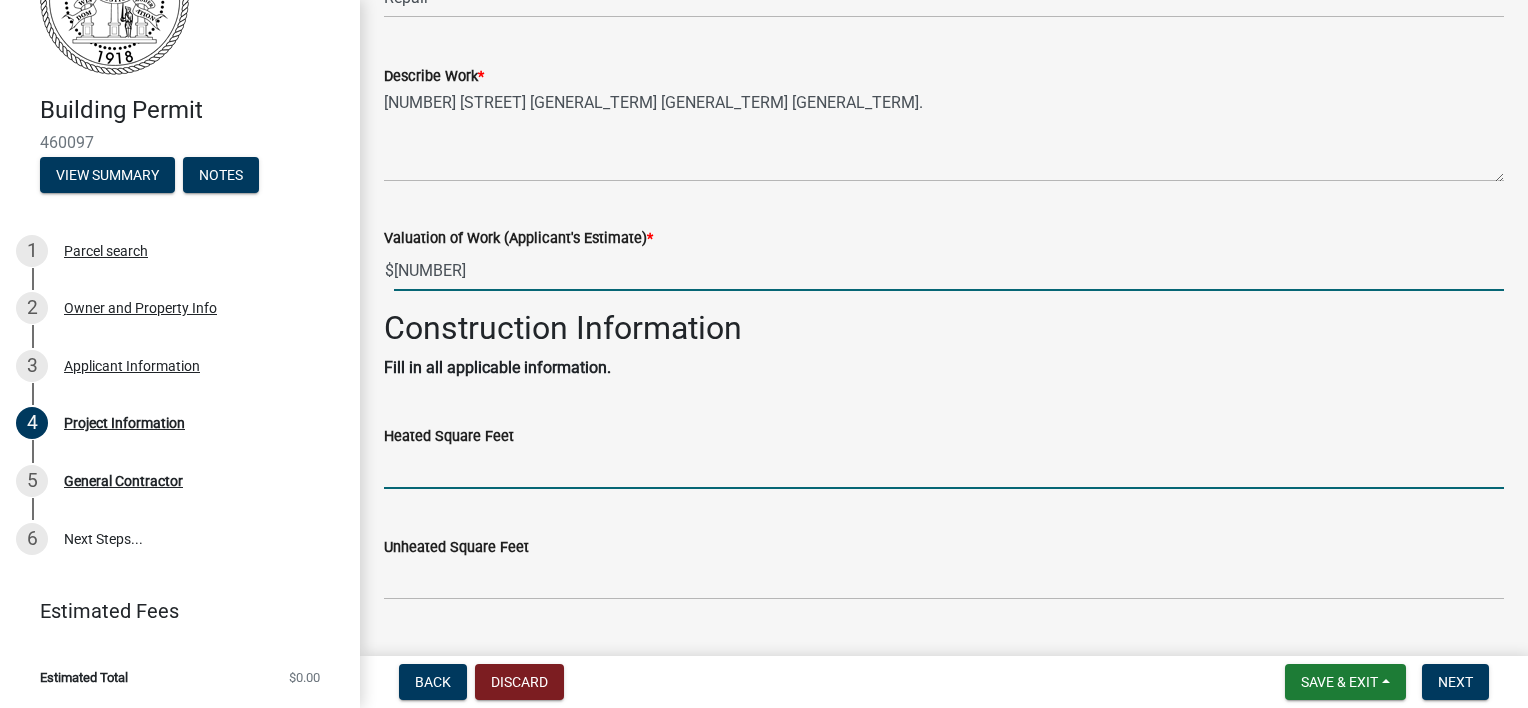 type on "[NUMBER]" 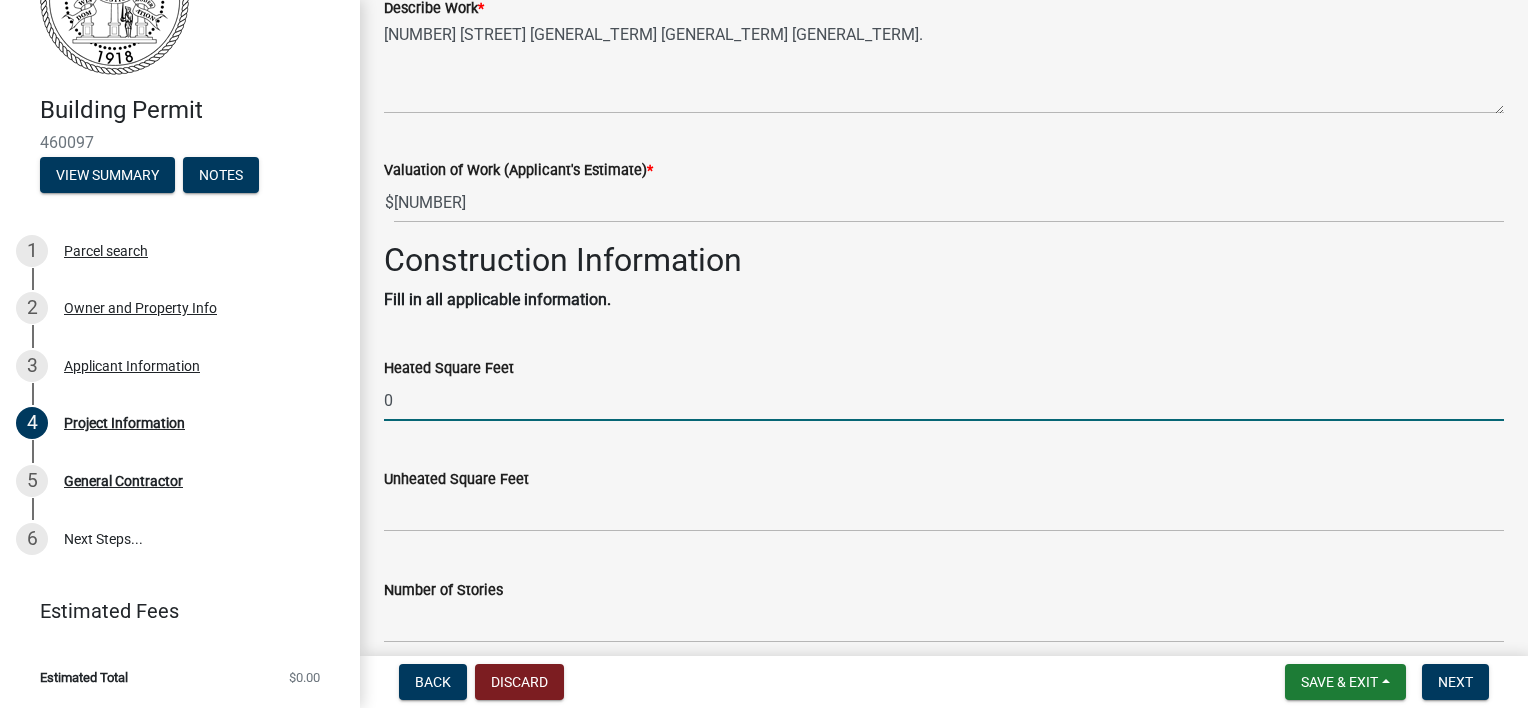 scroll, scrollTop: 500, scrollLeft: 0, axis: vertical 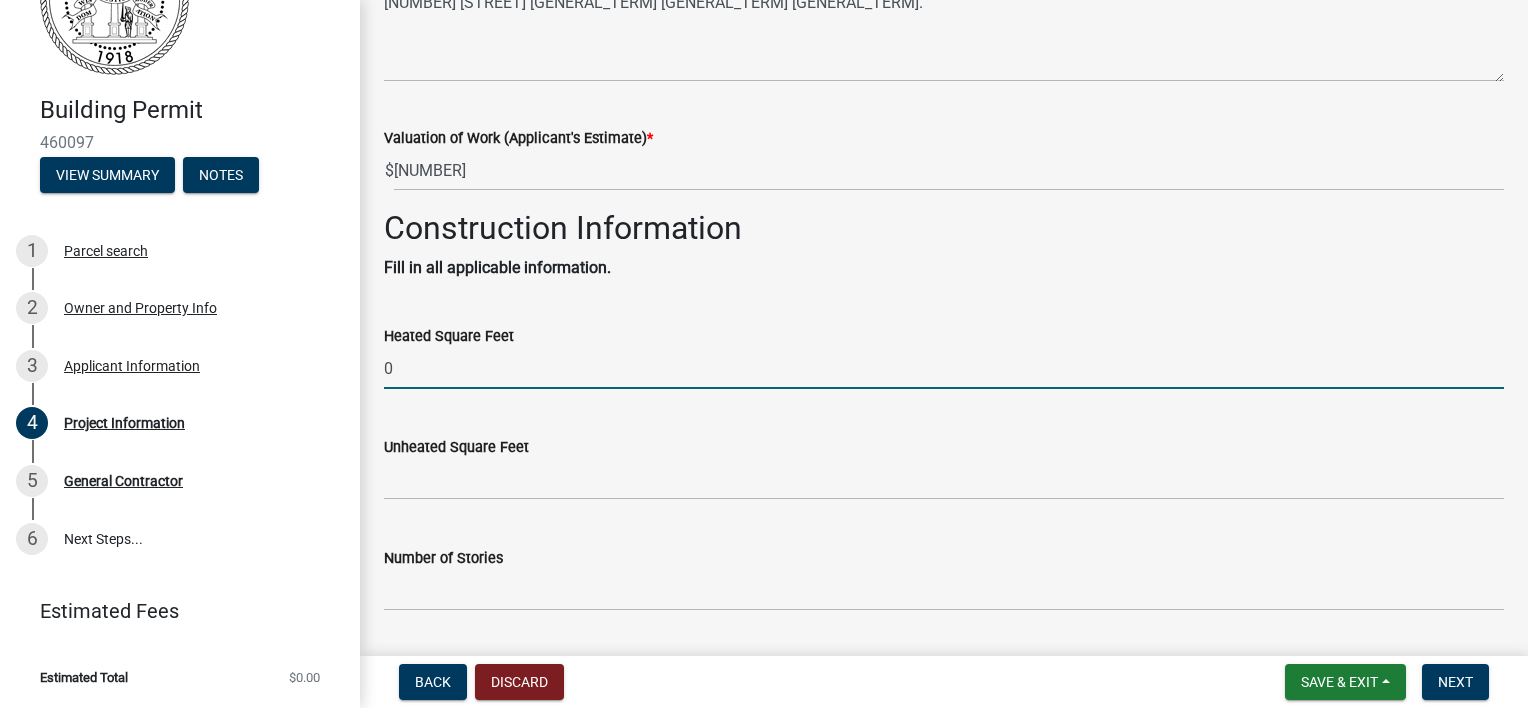type on "0" 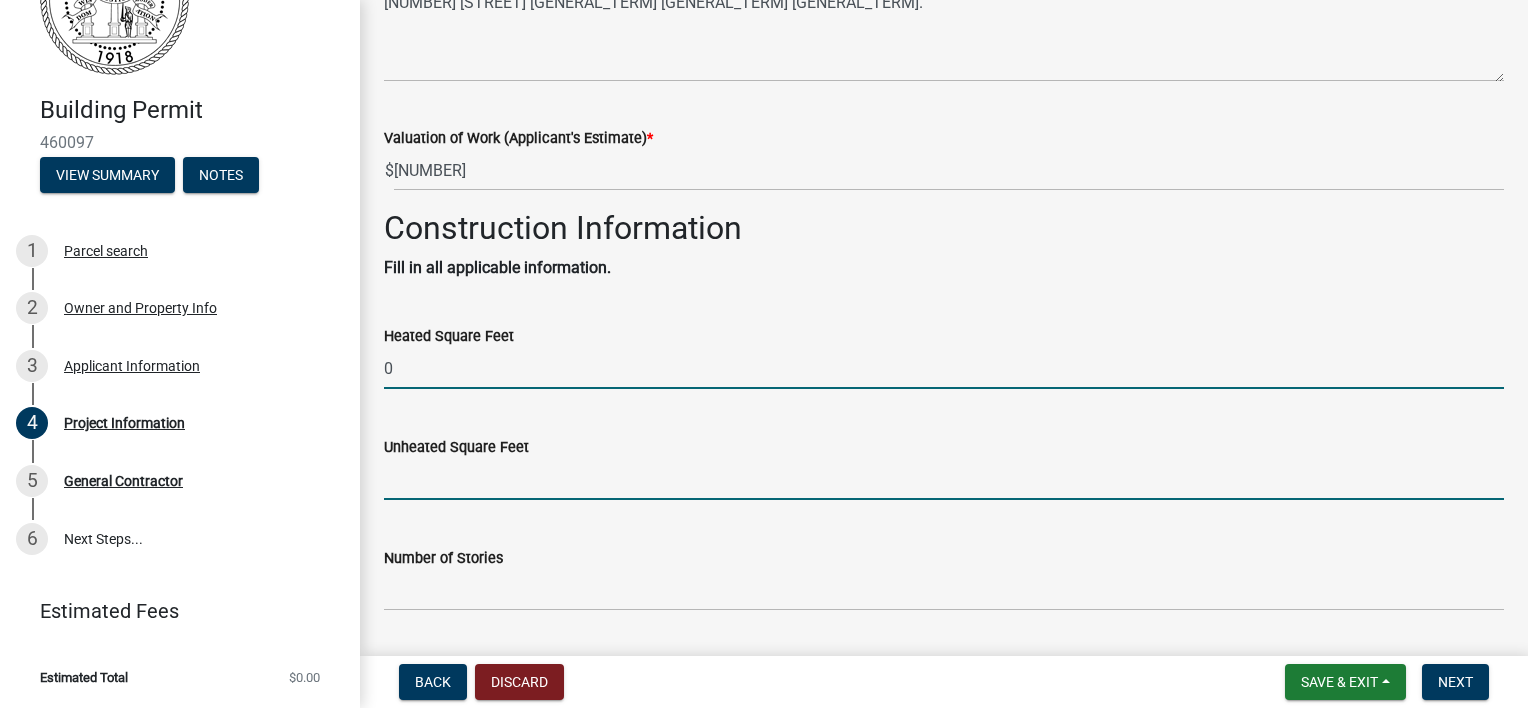click 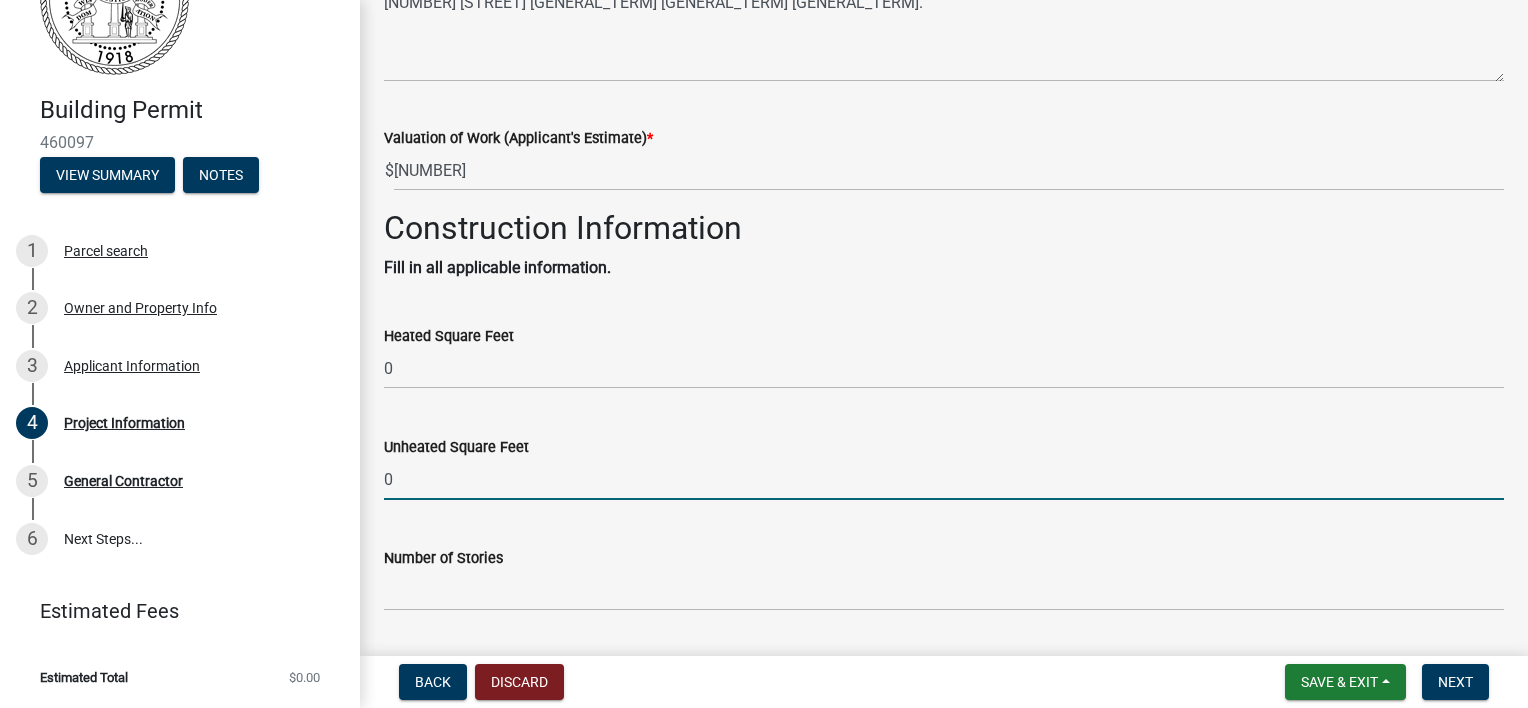 type on "0" 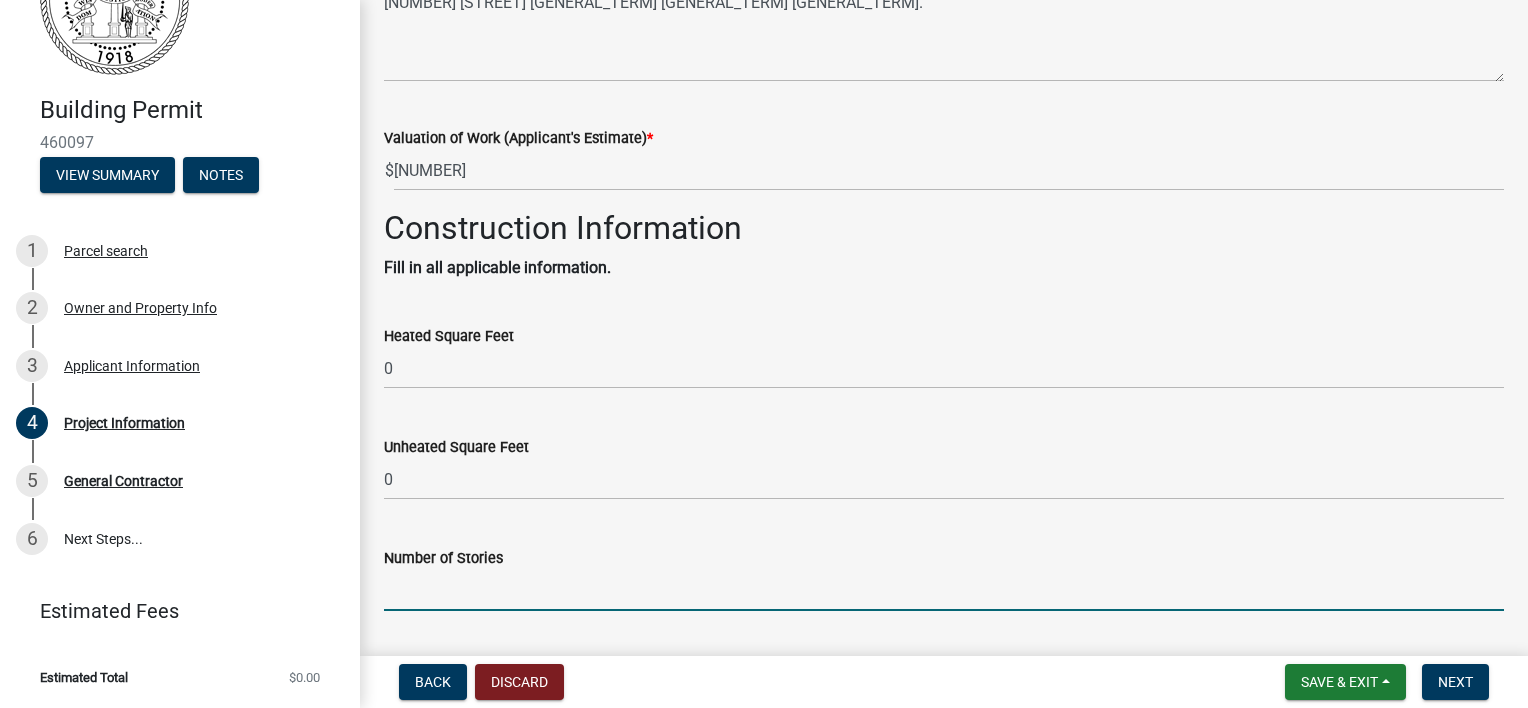 click 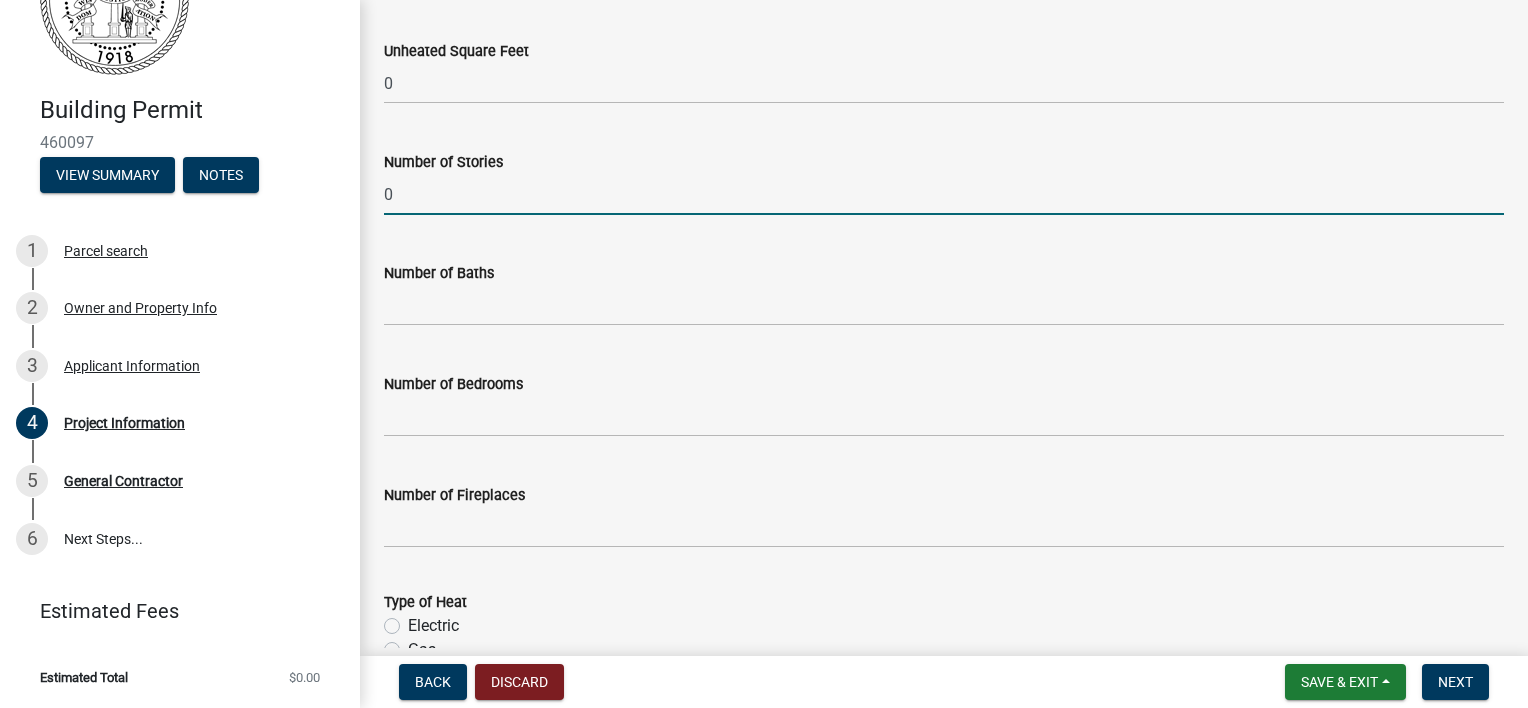 scroll, scrollTop: 900, scrollLeft: 0, axis: vertical 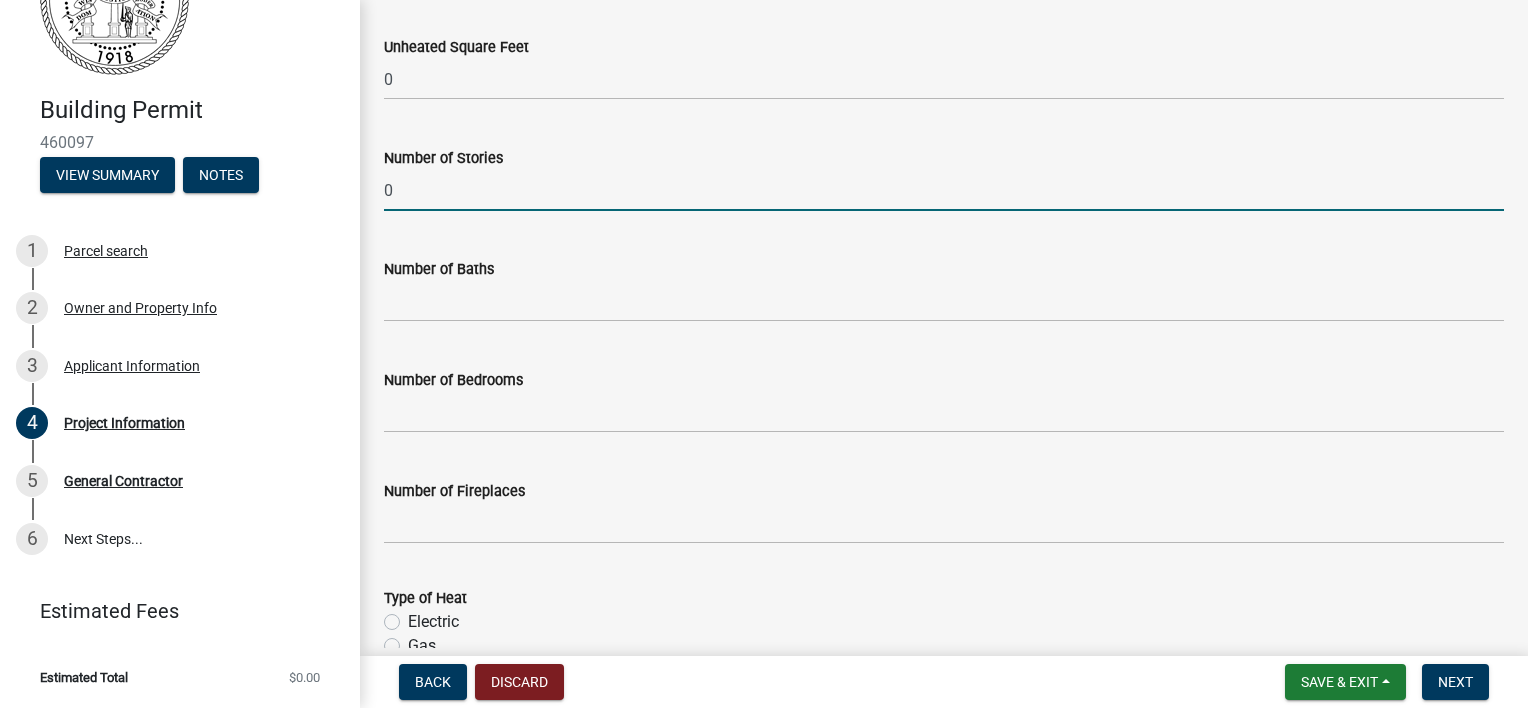 type on "0" 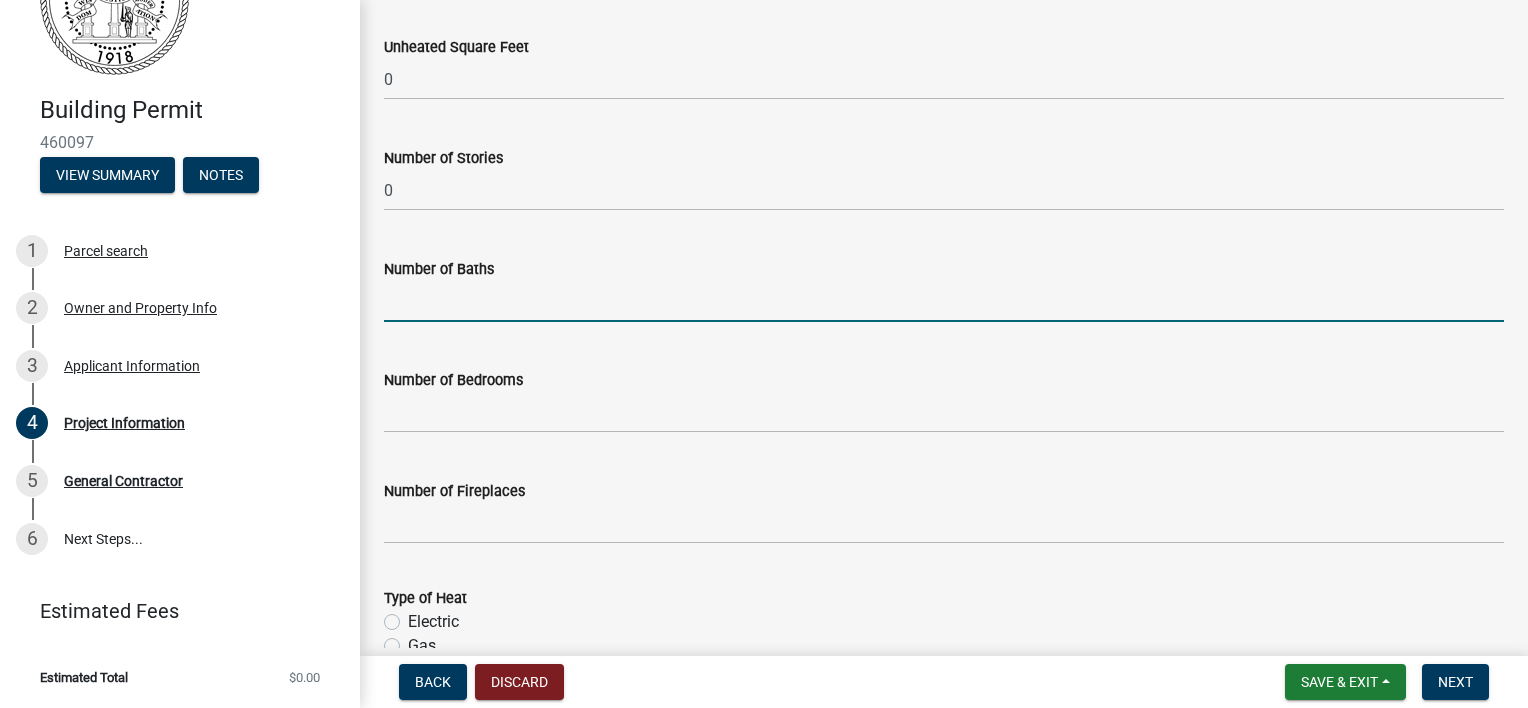 click 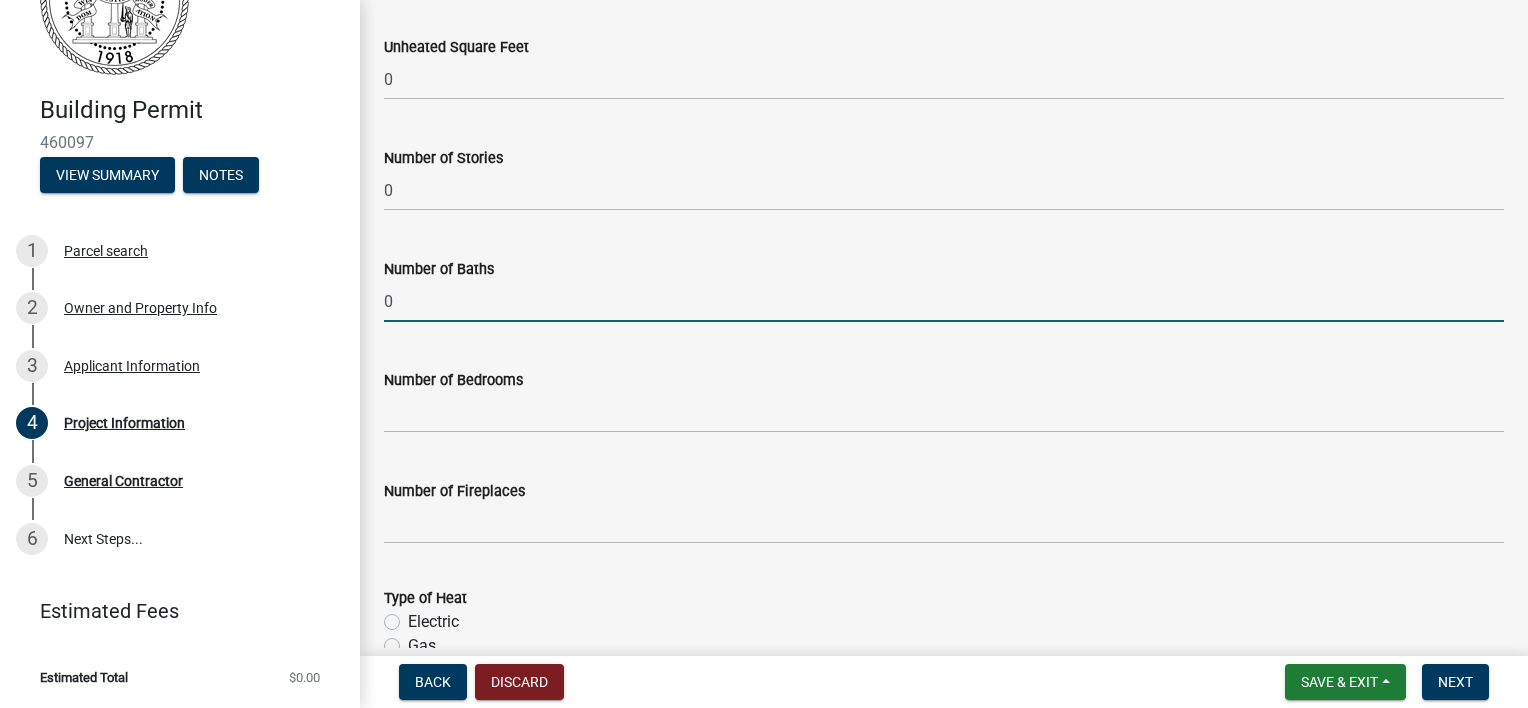 type on "0" 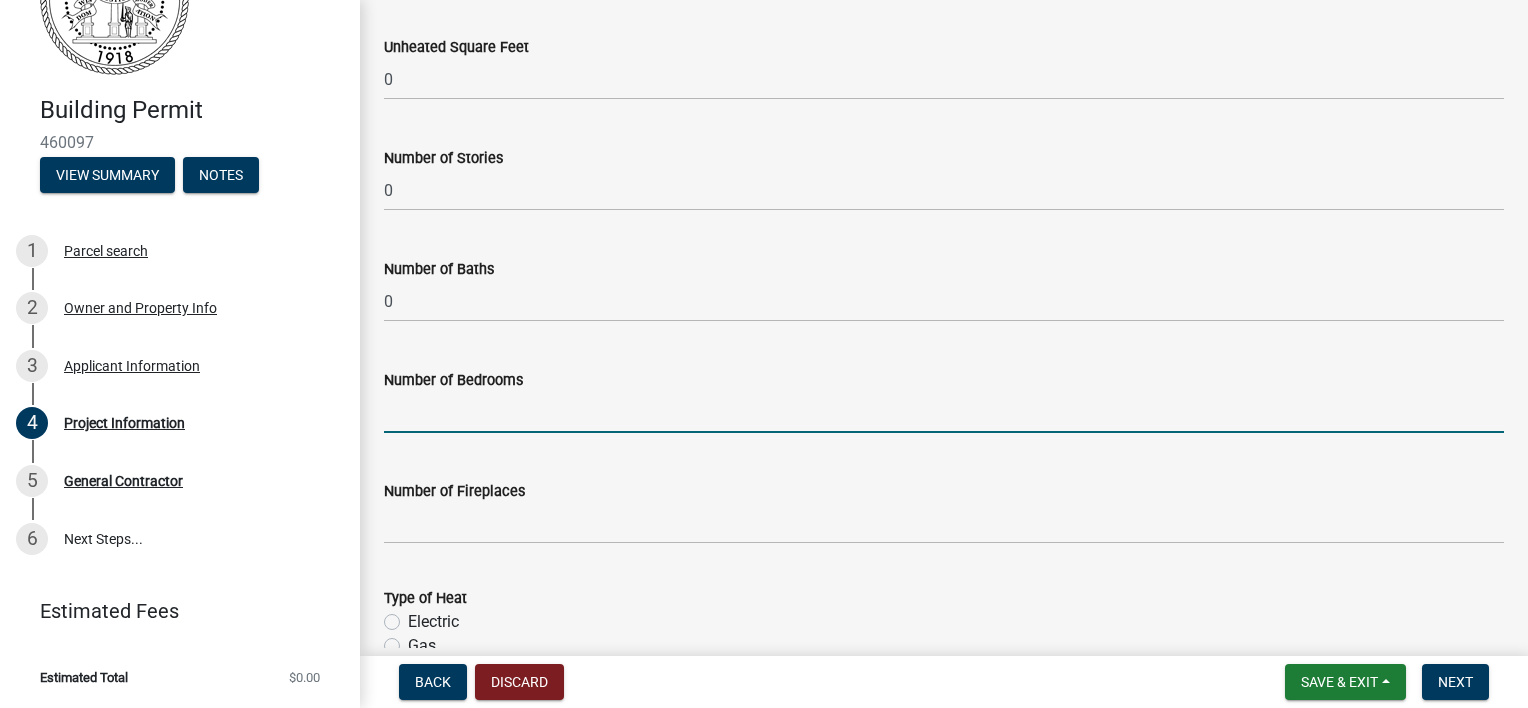 click 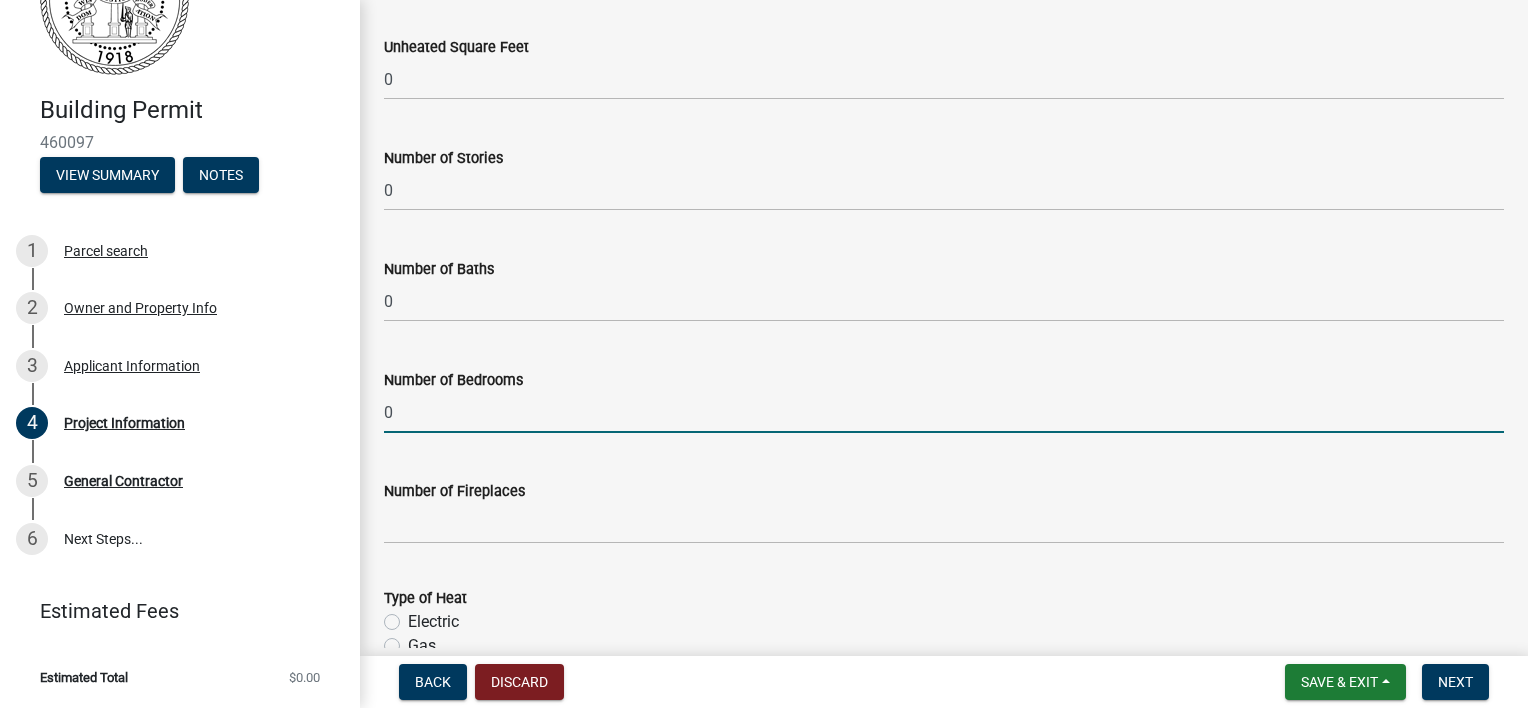 type on "0" 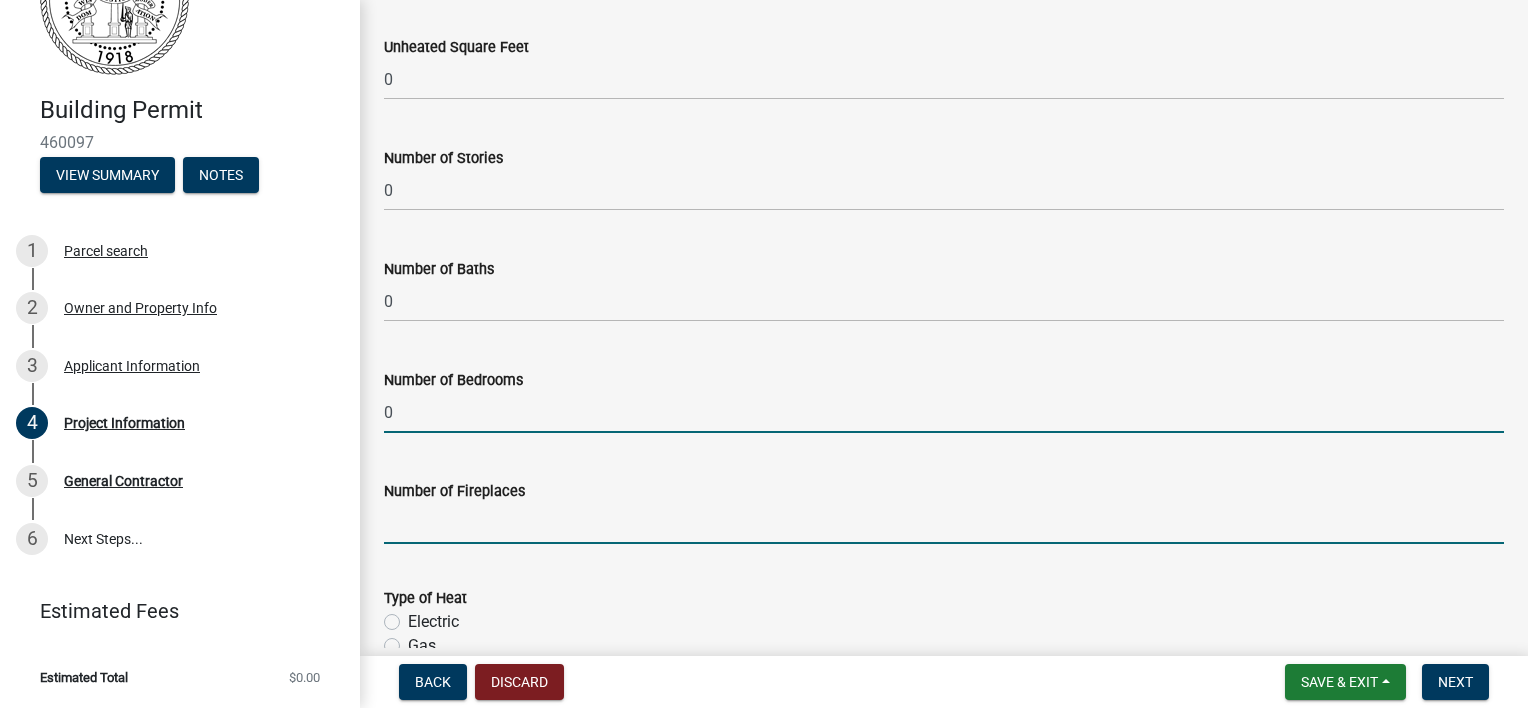 click 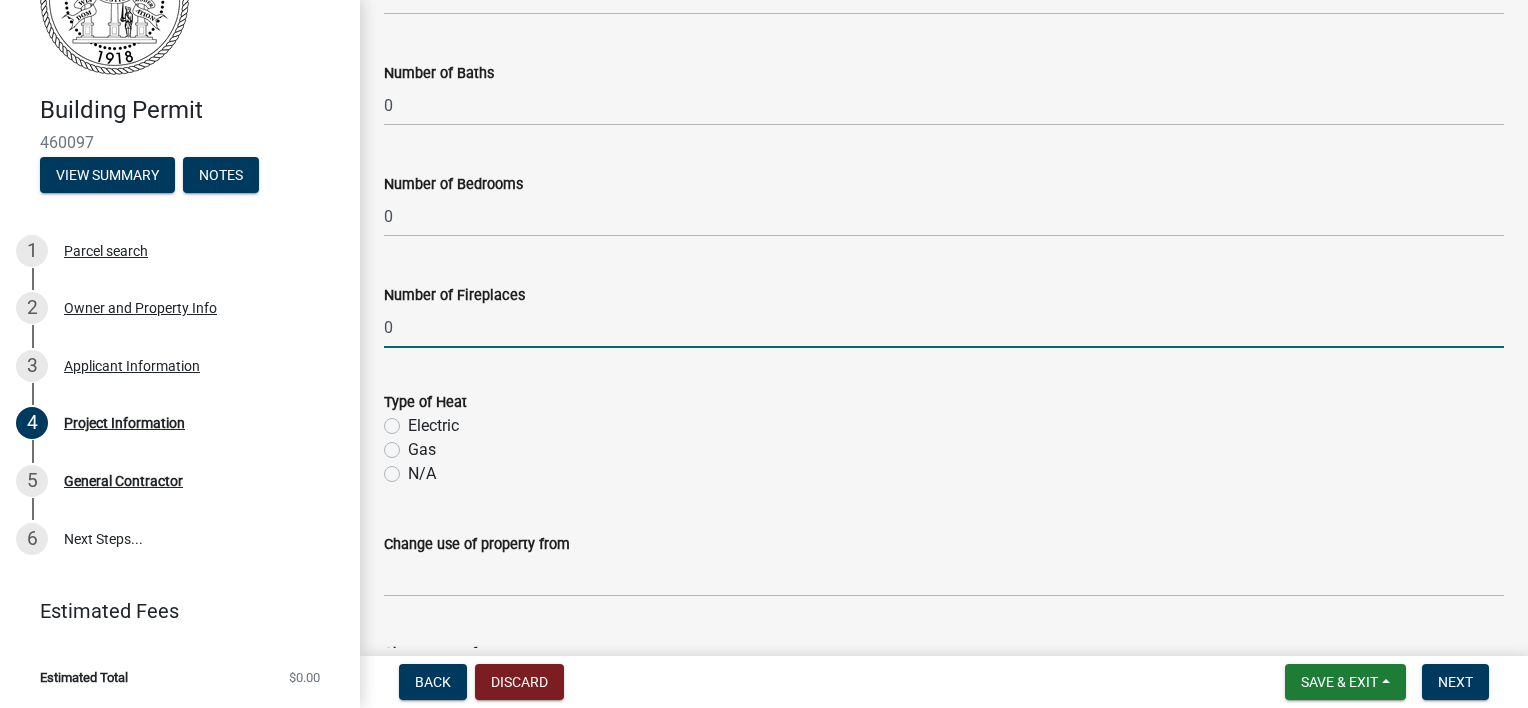 scroll, scrollTop: 1100, scrollLeft: 0, axis: vertical 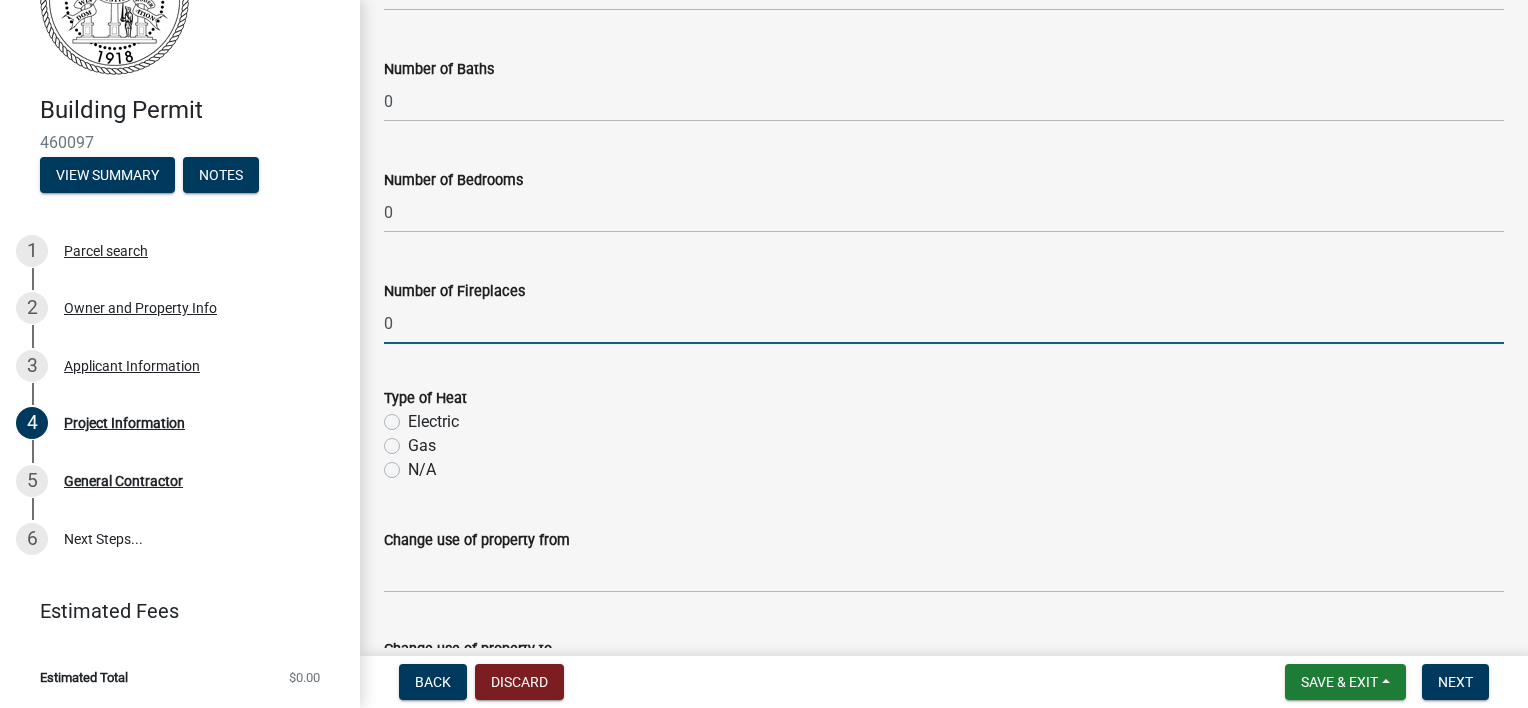 type on "0" 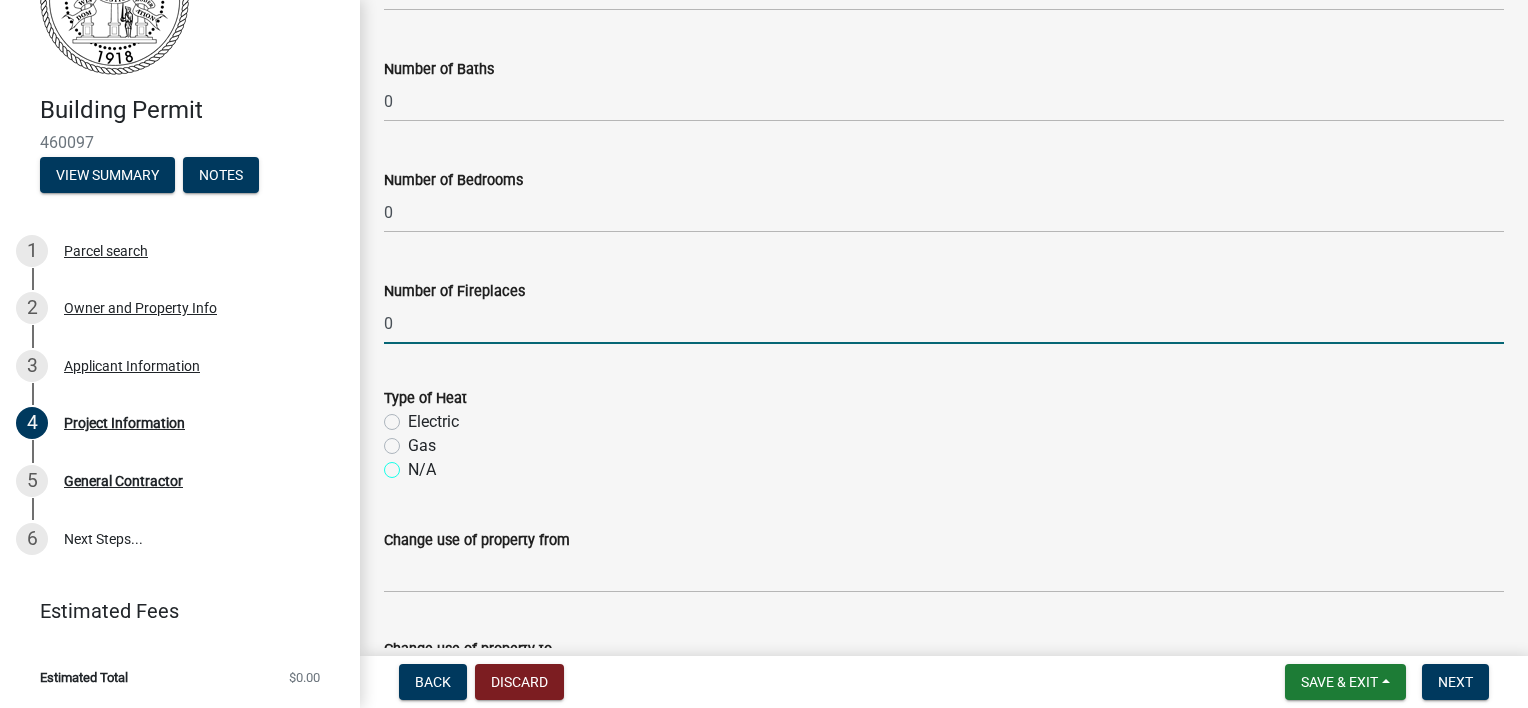 click on "N/A" at bounding box center (414, 464) 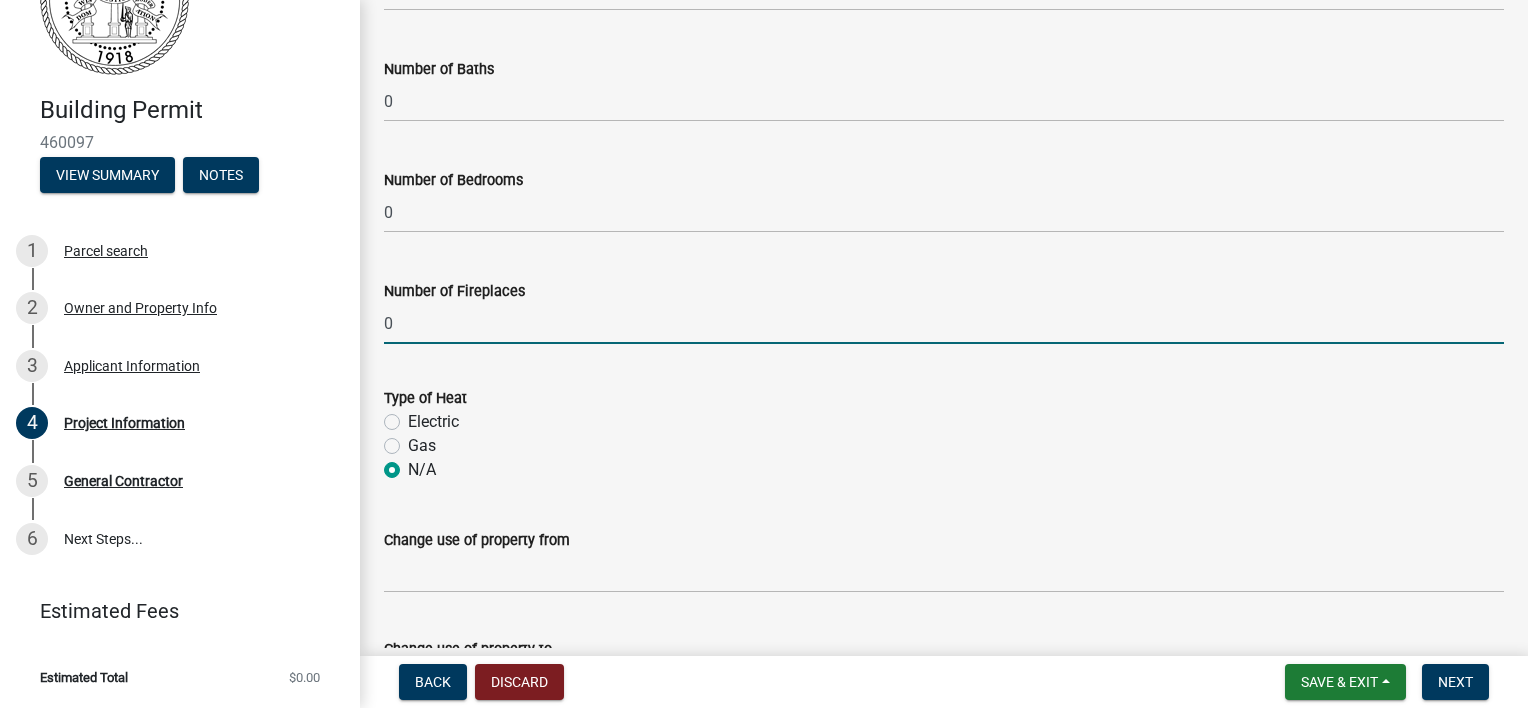 radio on "true" 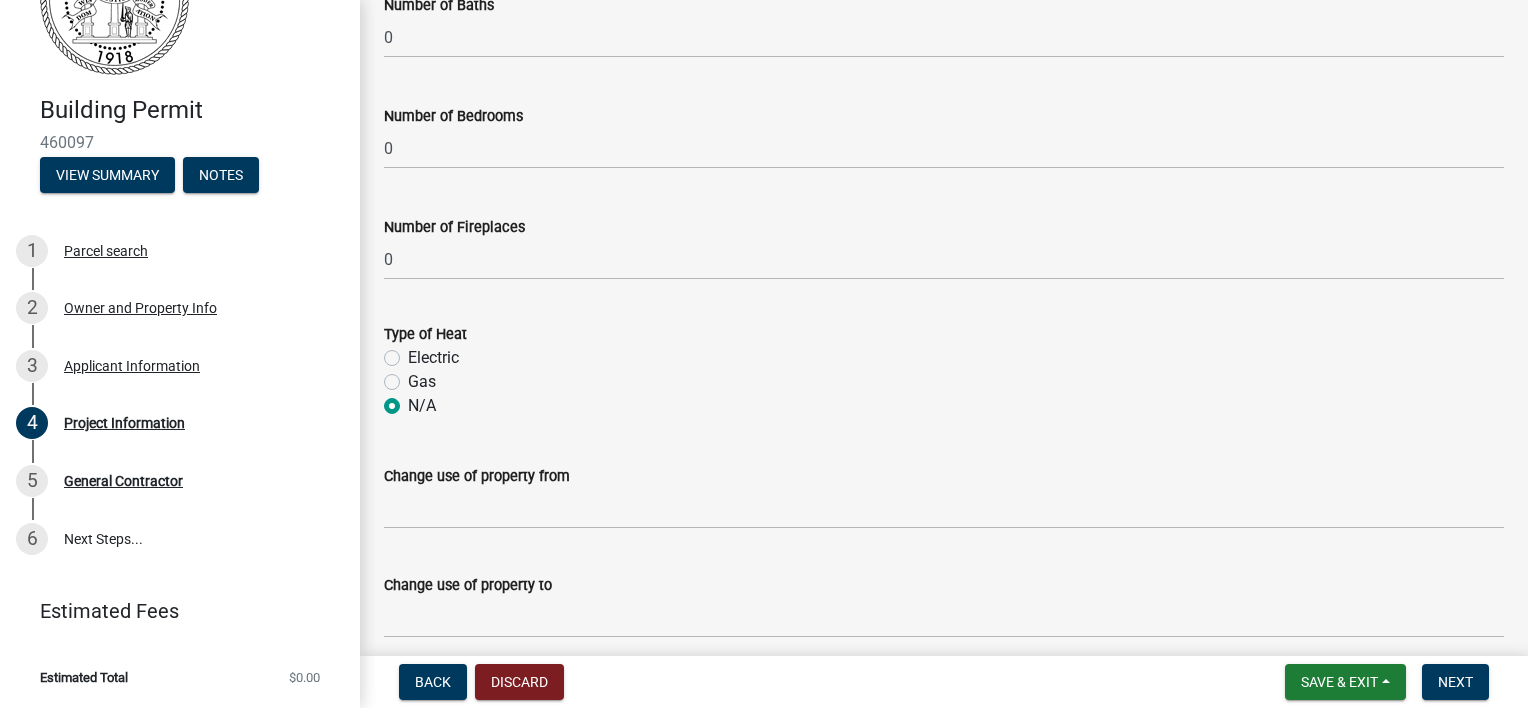 scroll, scrollTop: 1200, scrollLeft: 0, axis: vertical 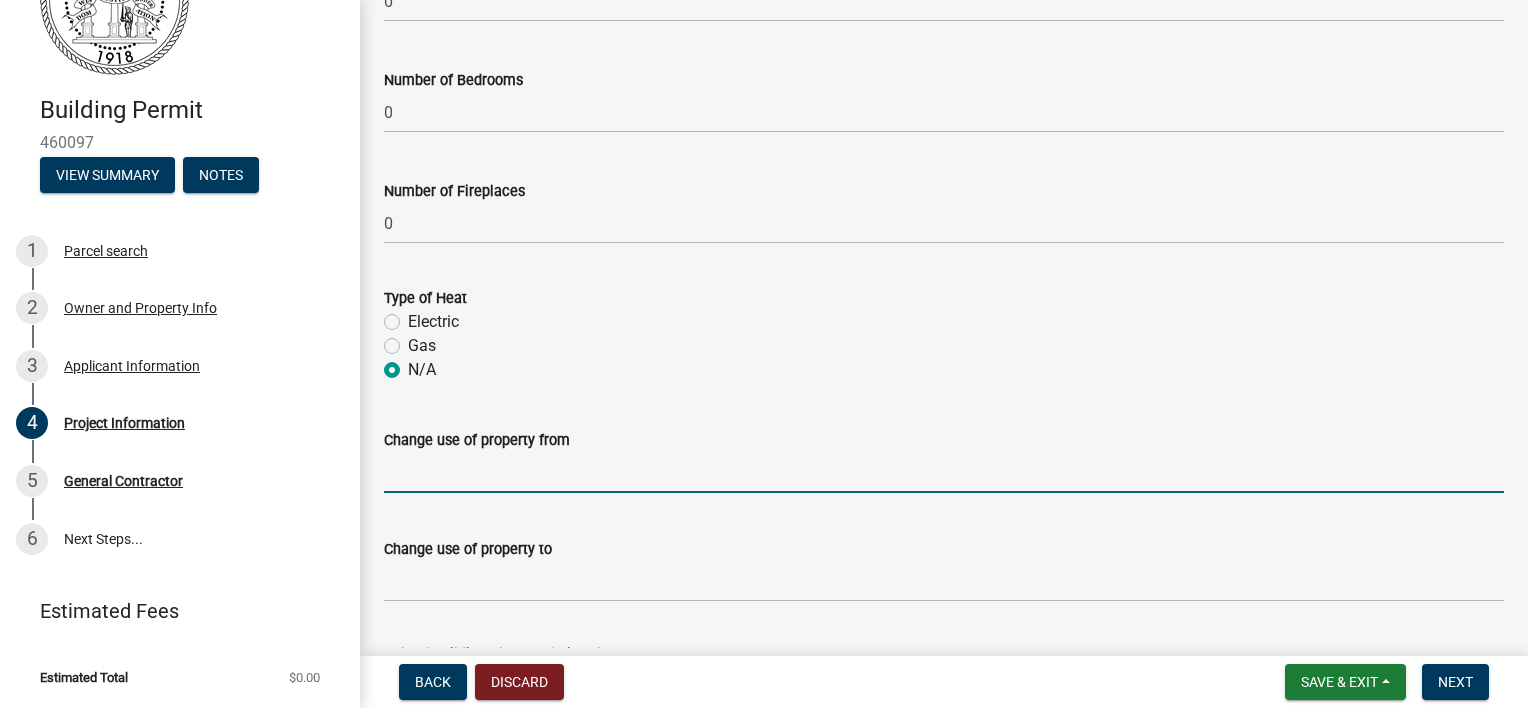 click on "Change use of property from" at bounding box center (944, 472) 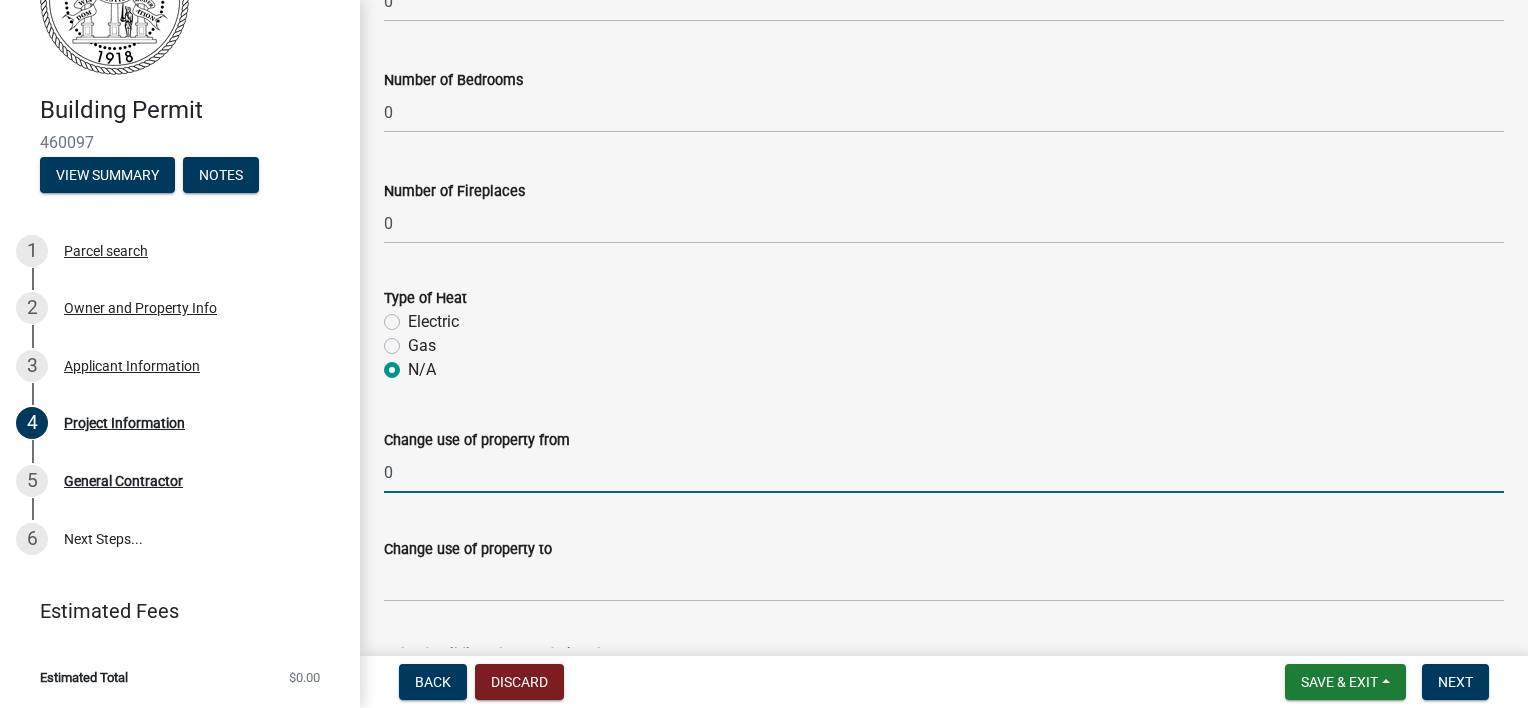 type on "0" 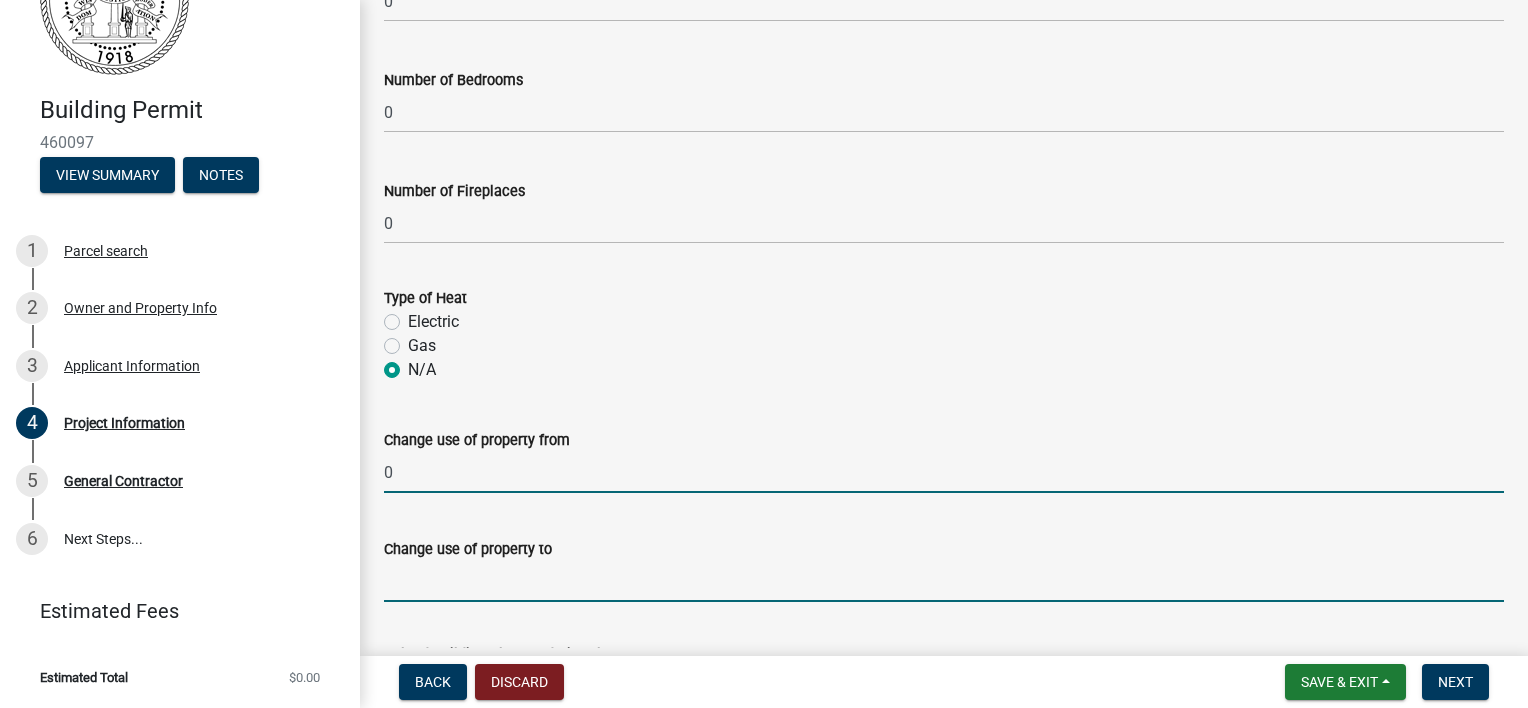 click on "Change use of property to" at bounding box center [944, 581] 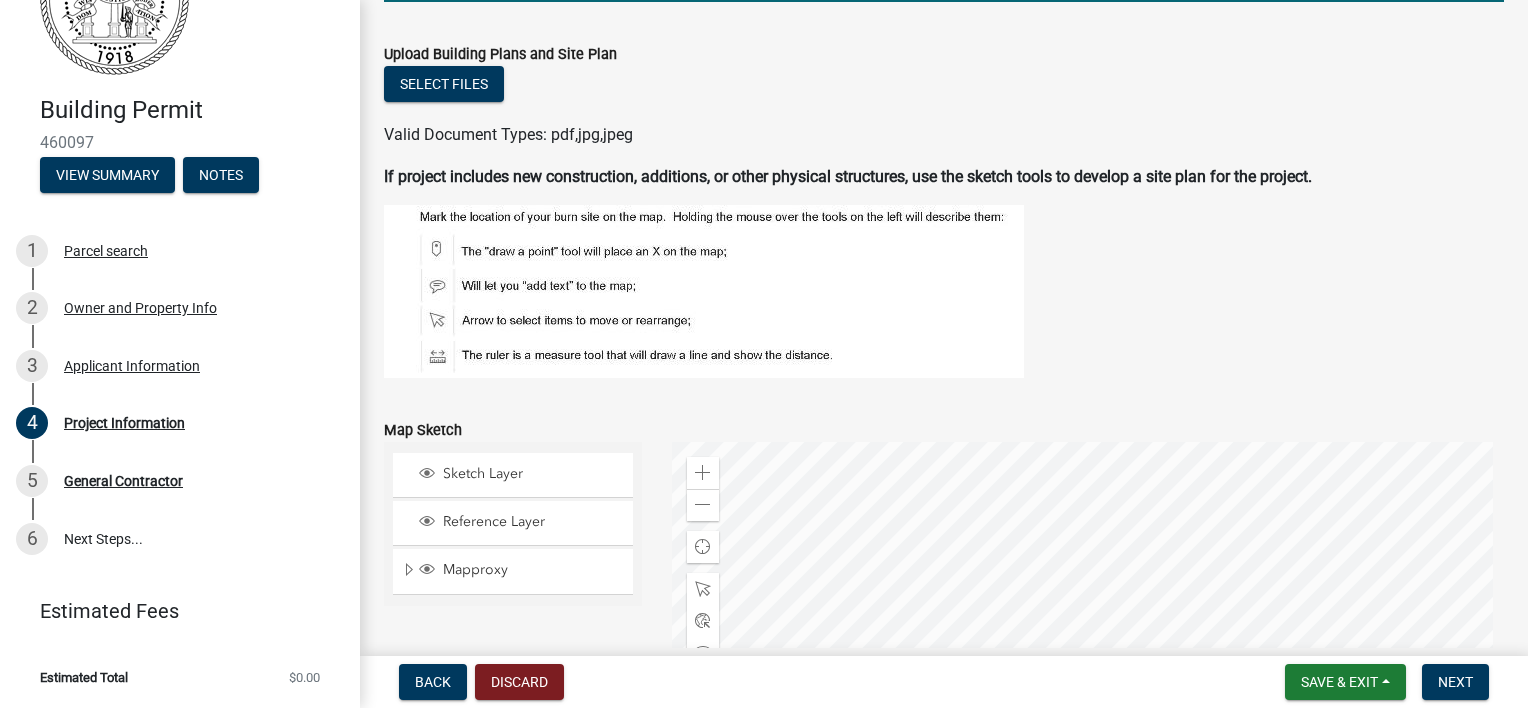 scroll, scrollTop: 1900, scrollLeft: 0, axis: vertical 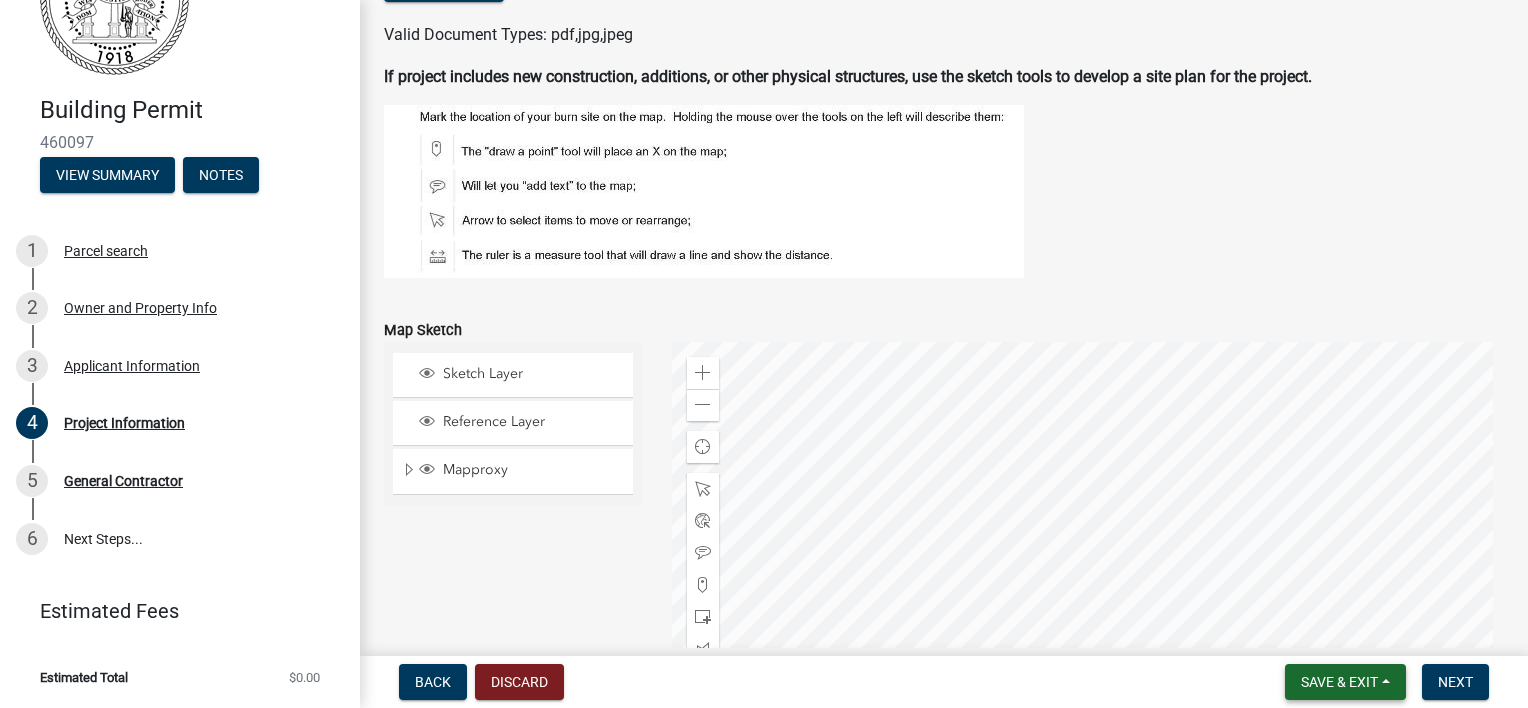 type on "0" 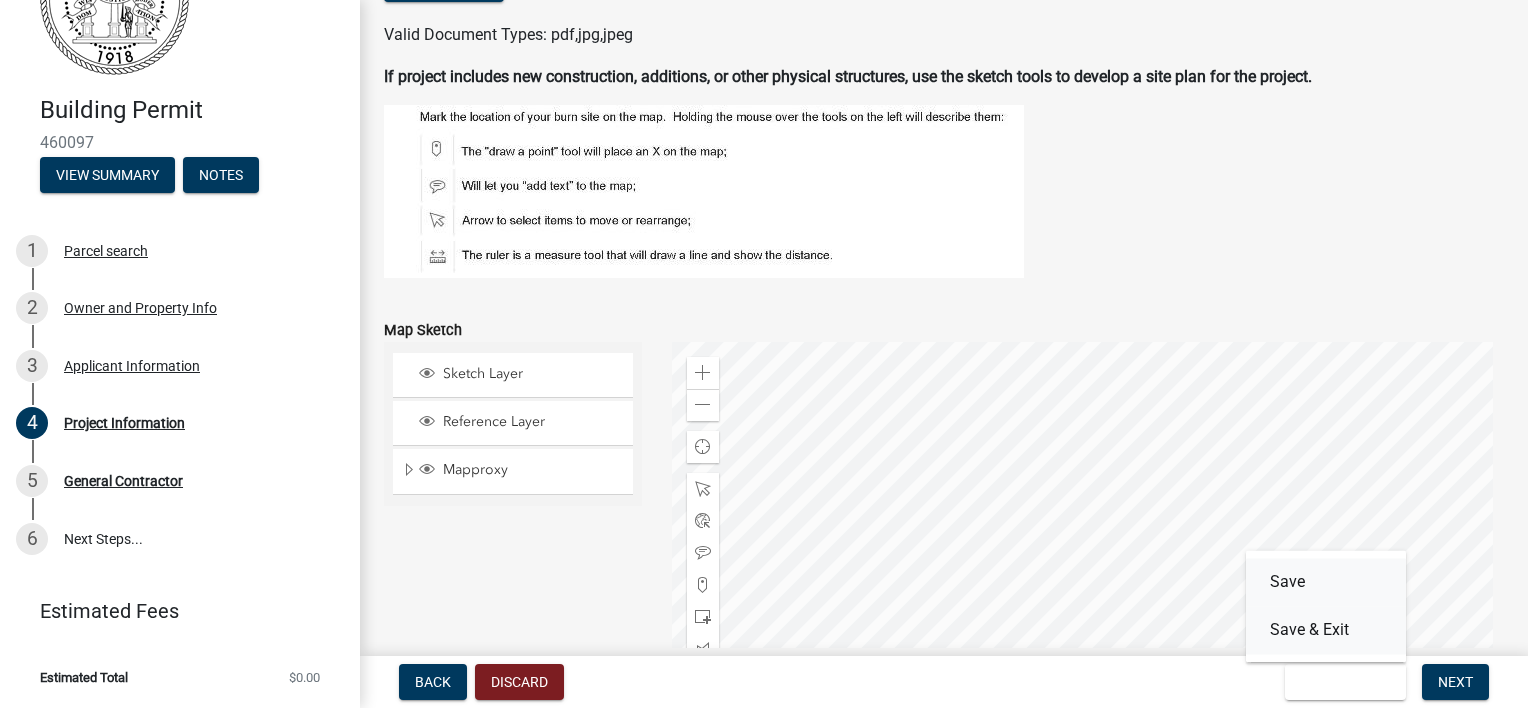 drag, startPoint x: 1325, startPoint y: 570, endPoint x: 1320, endPoint y: 624, distance: 54.230988 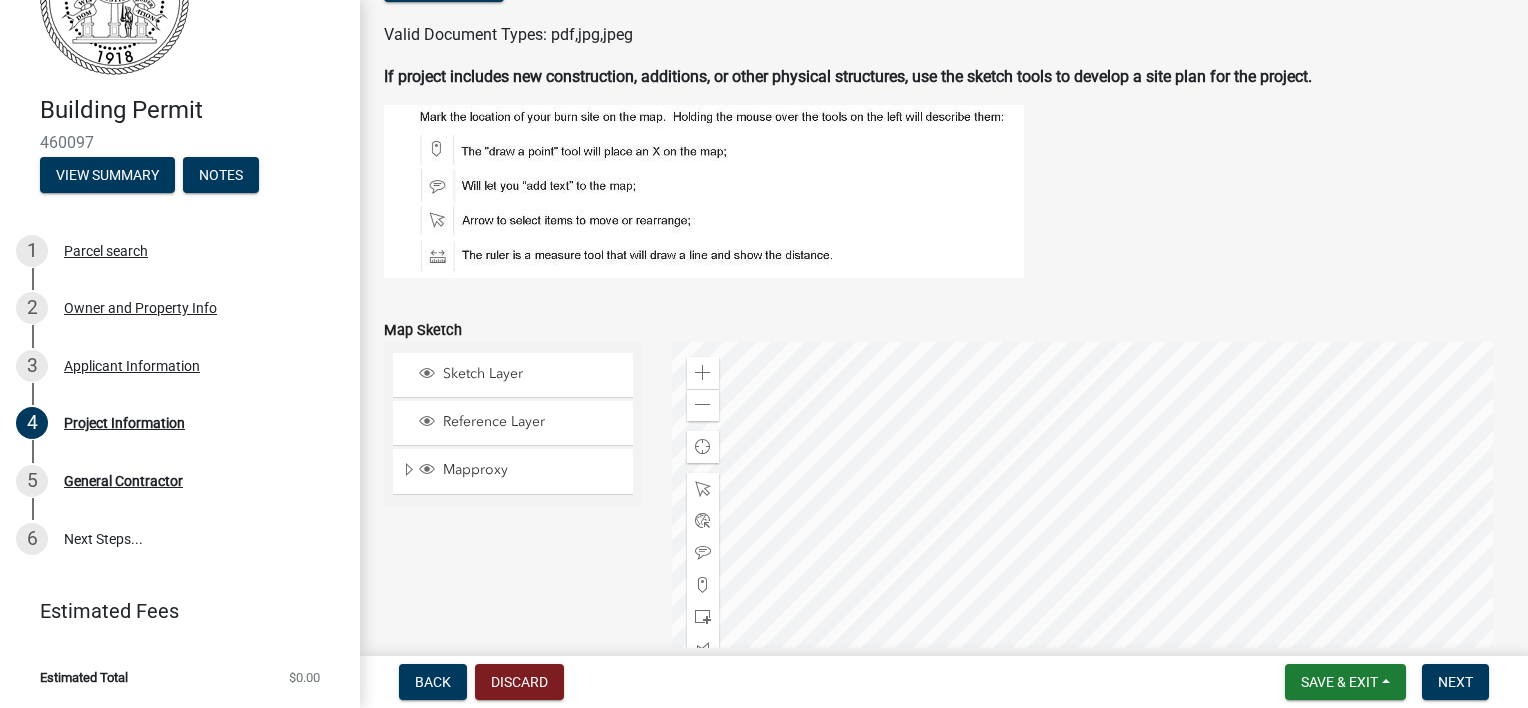 click on "Back  Discard   Save & Exit  Save  Save & Exit   Next" at bounding box center [944, 682] 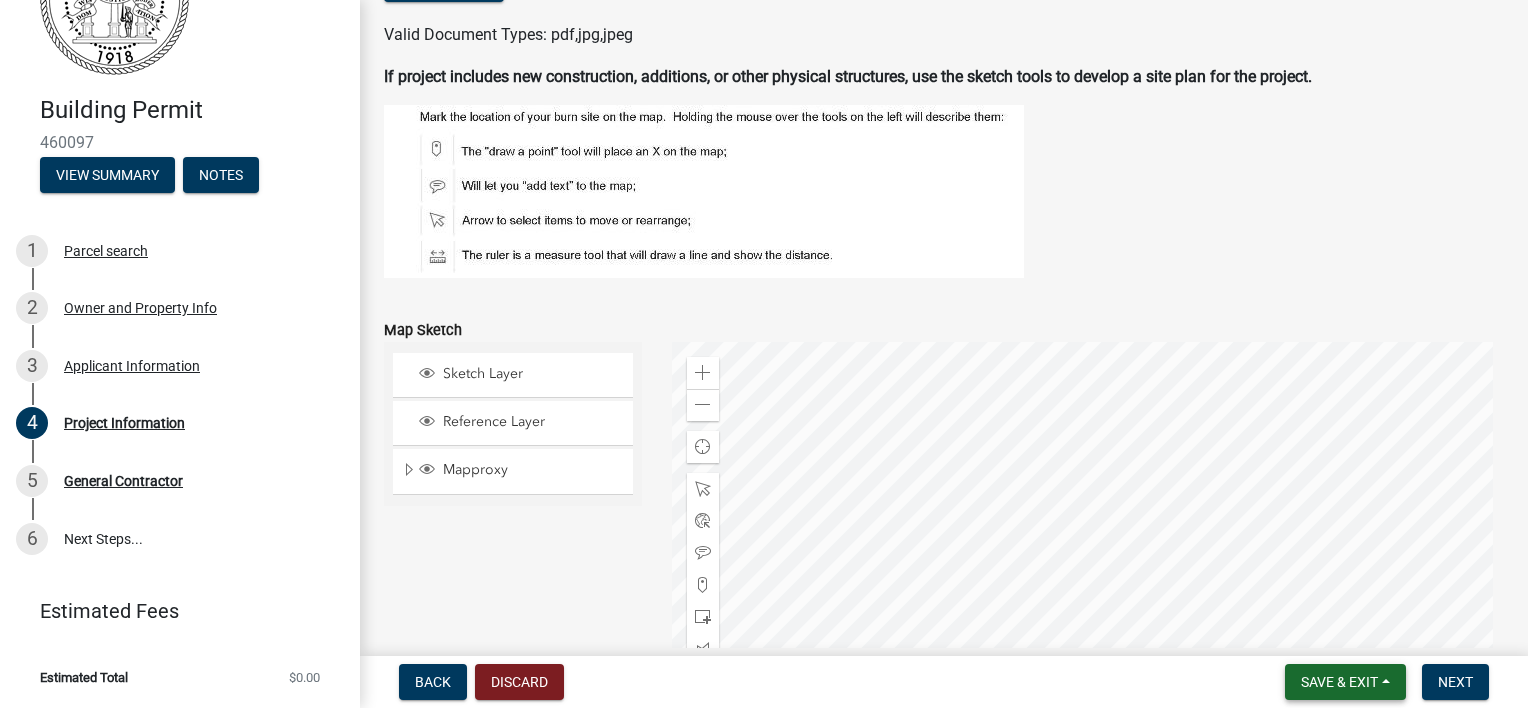 click on "Save & Exit" at bounding box center (1345, 682) 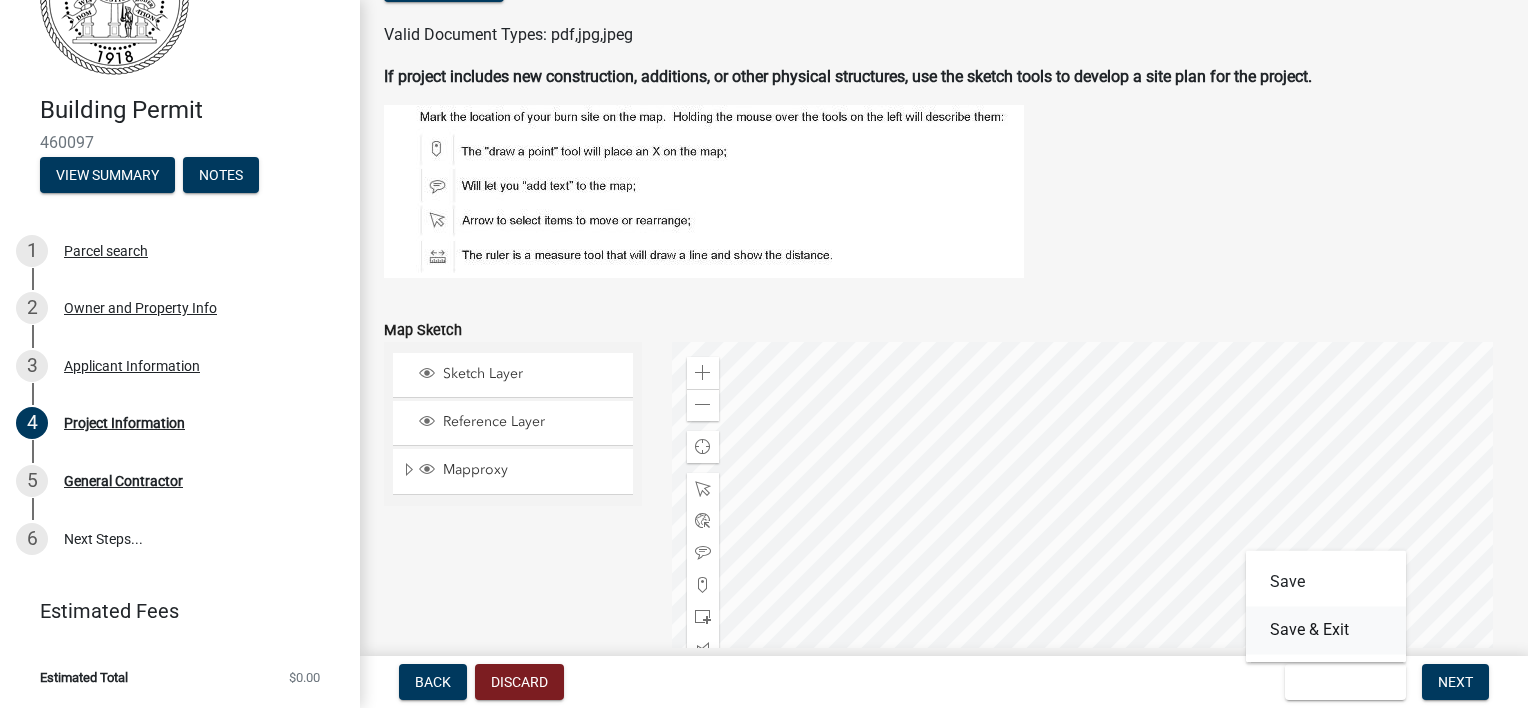 click on "Save & Exit" at bounding box center [1326, 630] 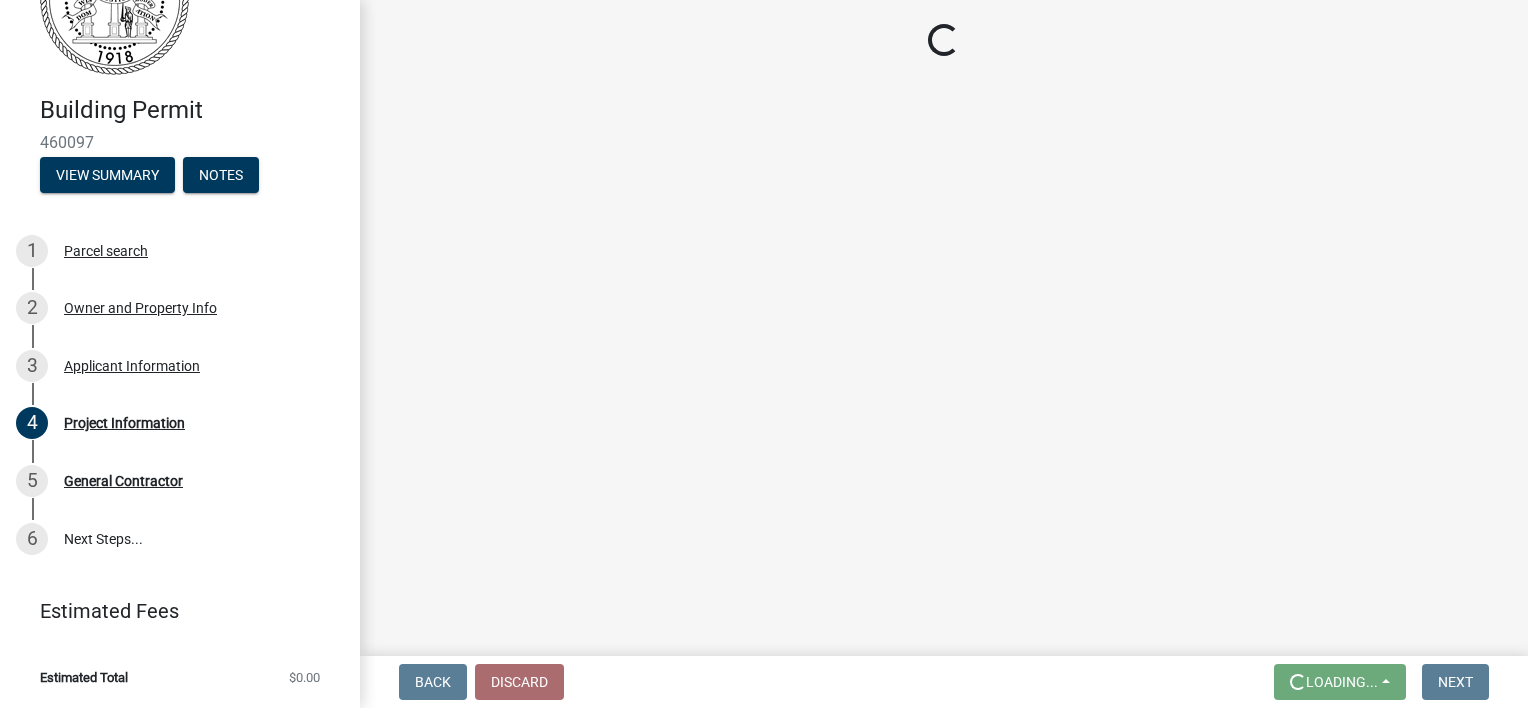 scroll, scrollTop: 0, scrollLeft: 0, axis: both 